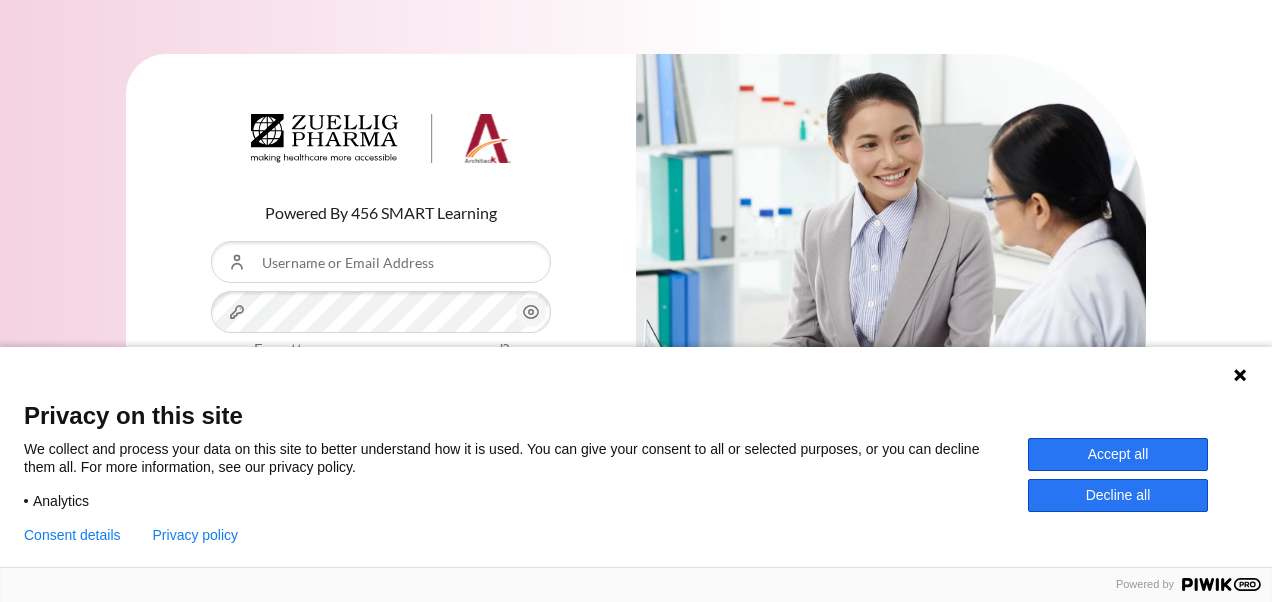 click on "Username or Email Address" at bounding box center (381, 262) 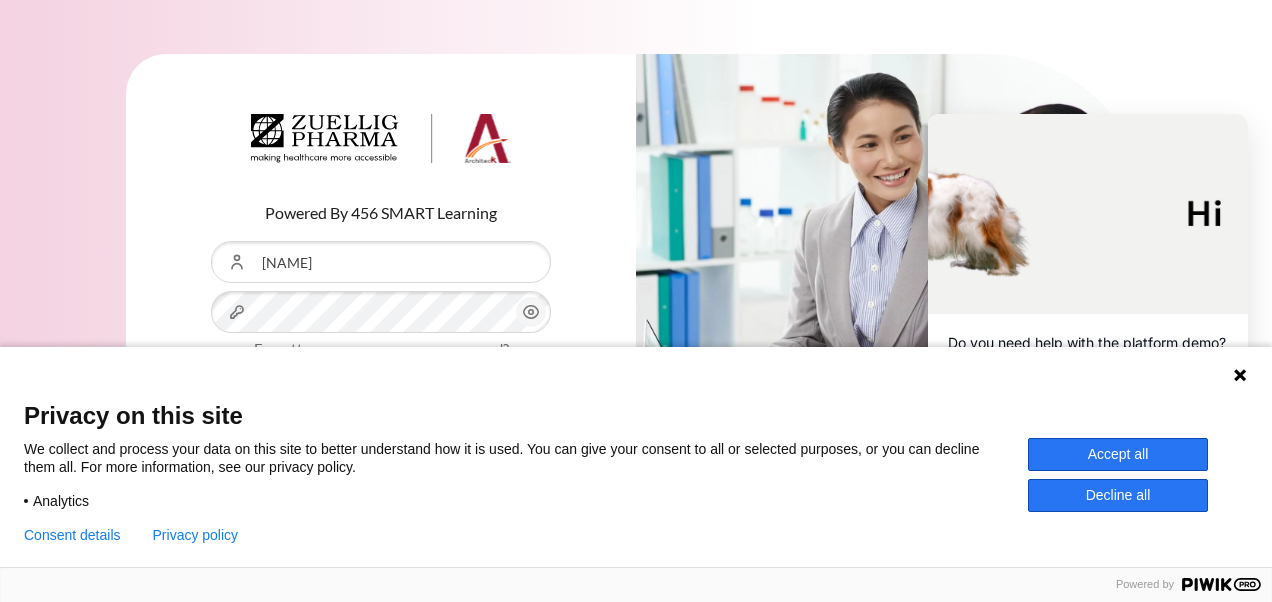 type on "[USERNAME]@example.com" 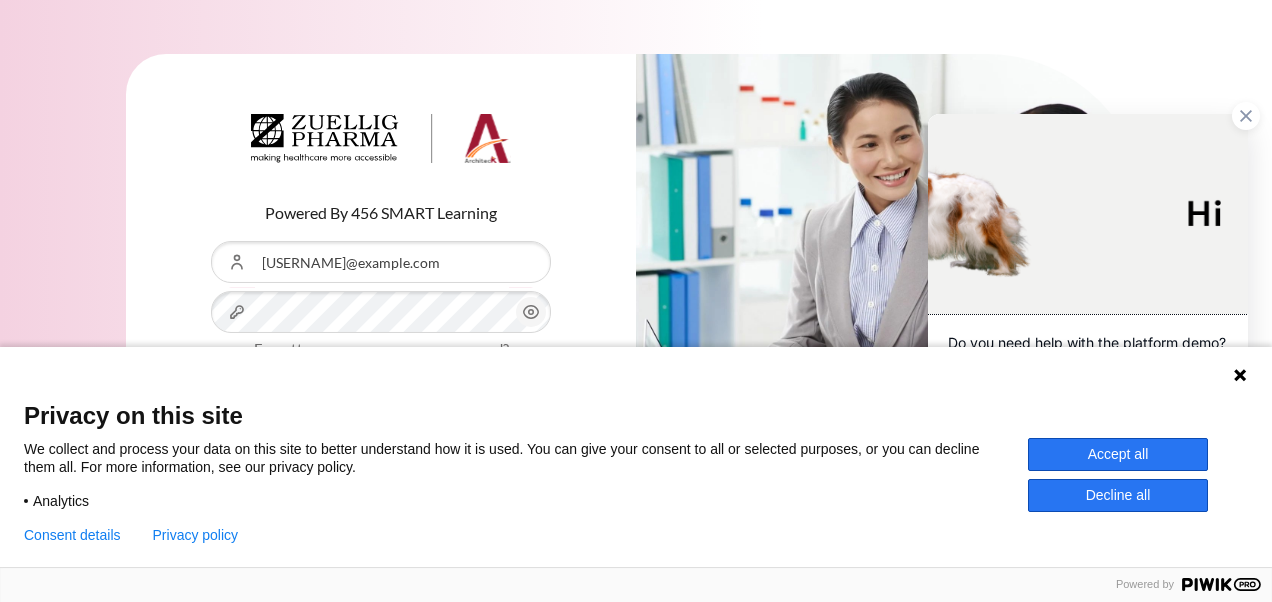 click at bounding box center [1088, 214] 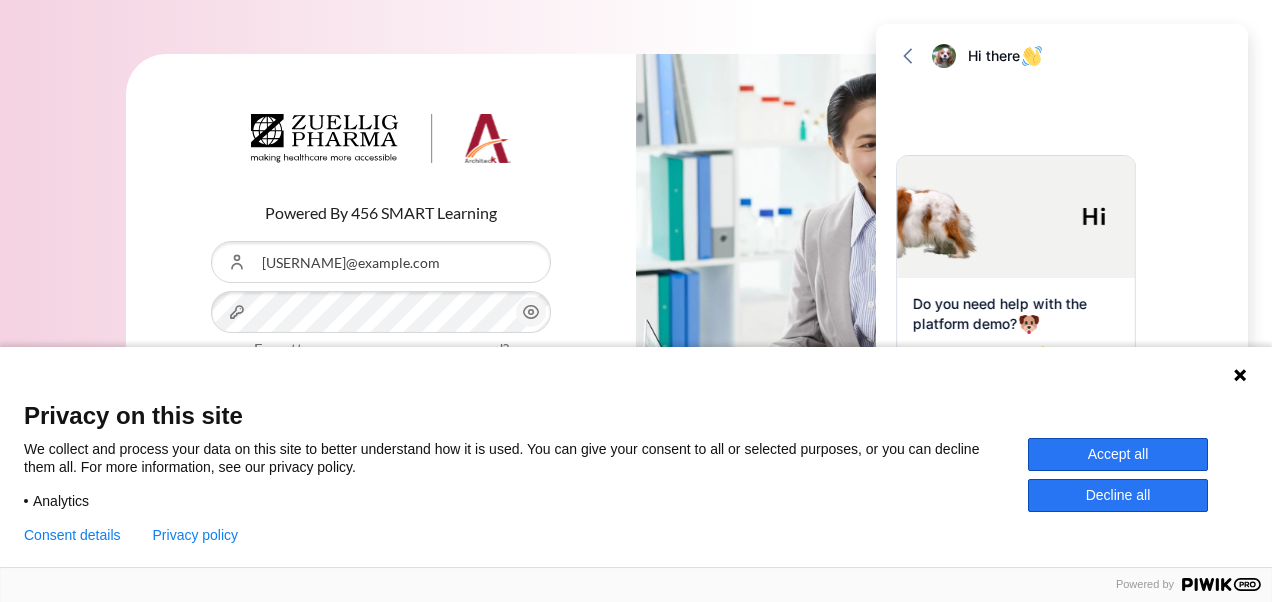 click on "Accept all" at bounding box center (1118, 454) 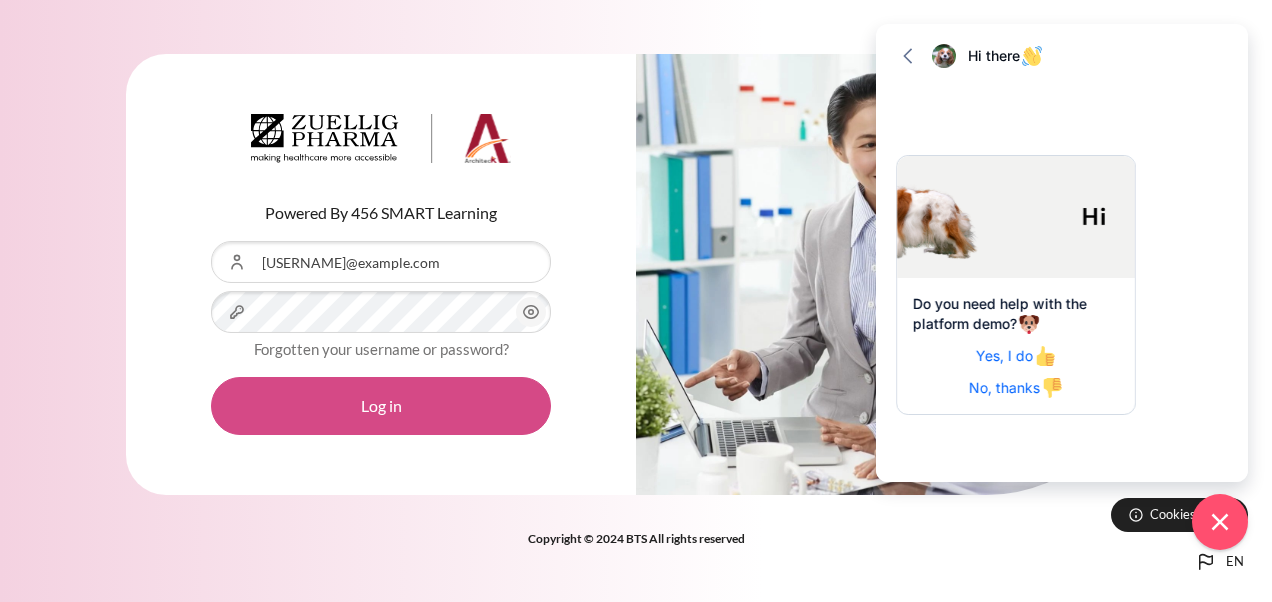 click on "Log in" at bounding box center (381, 406) 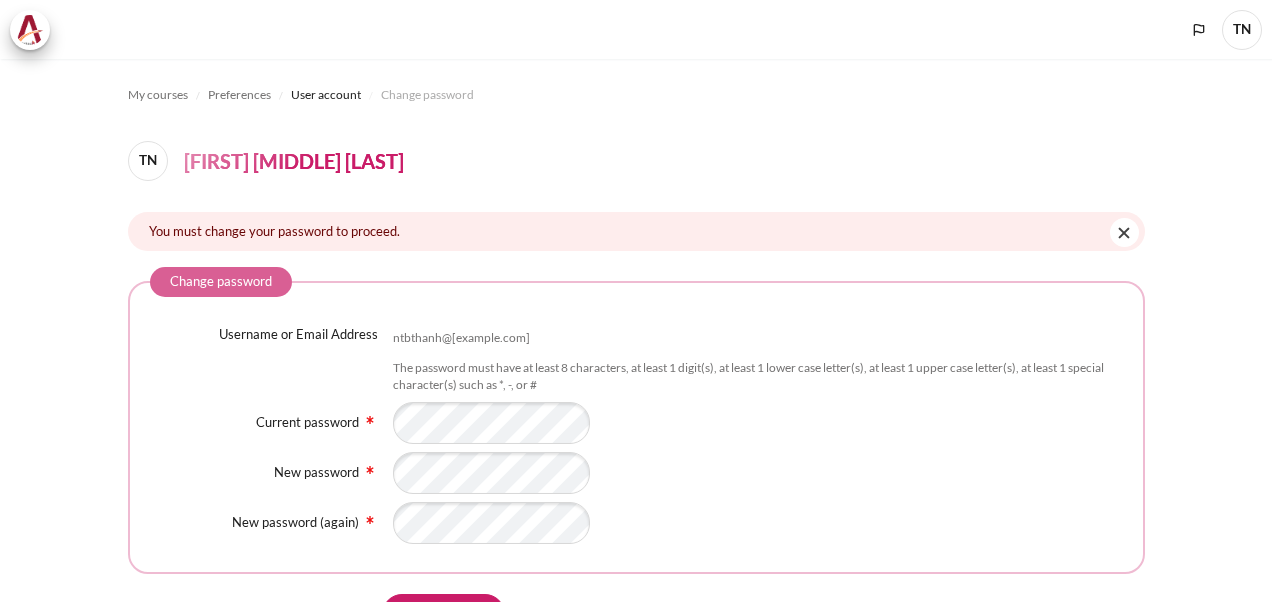 scroll, scrollTop: 0, scrollLeft: 0, axis: both 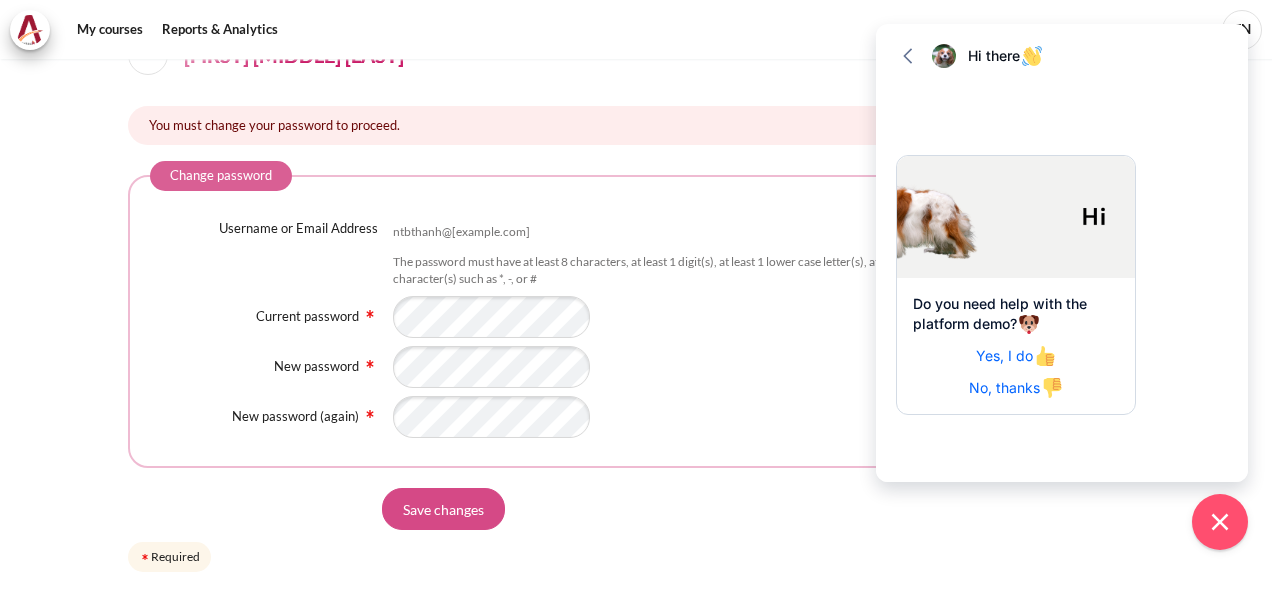 click on "Save changes" at bounding box center (443, 509) 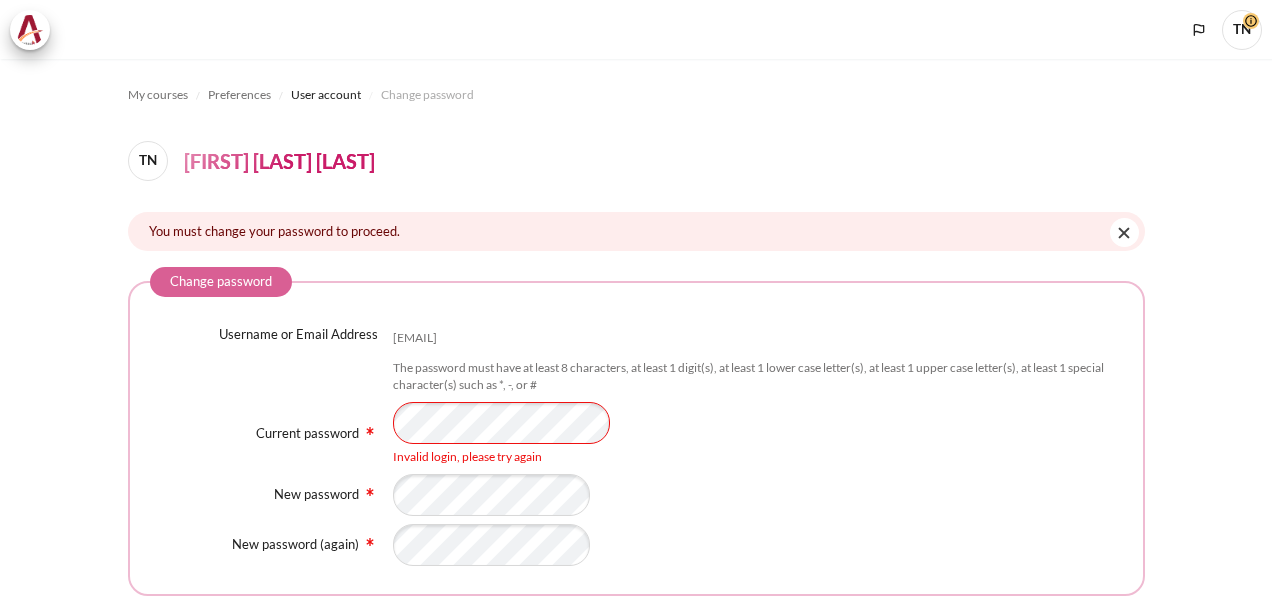 scroll, scrollTop: 0, scrollLeft: 0, axis: both 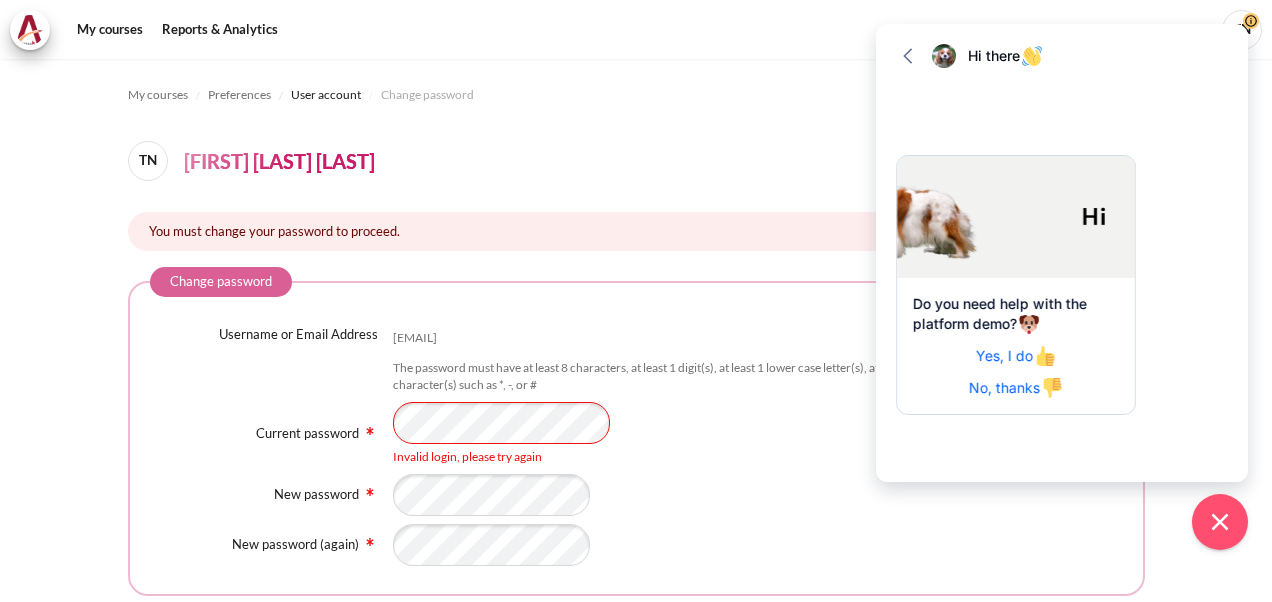 click on "Current password
Invalid login, please try again" at bounding box center (636, 434) 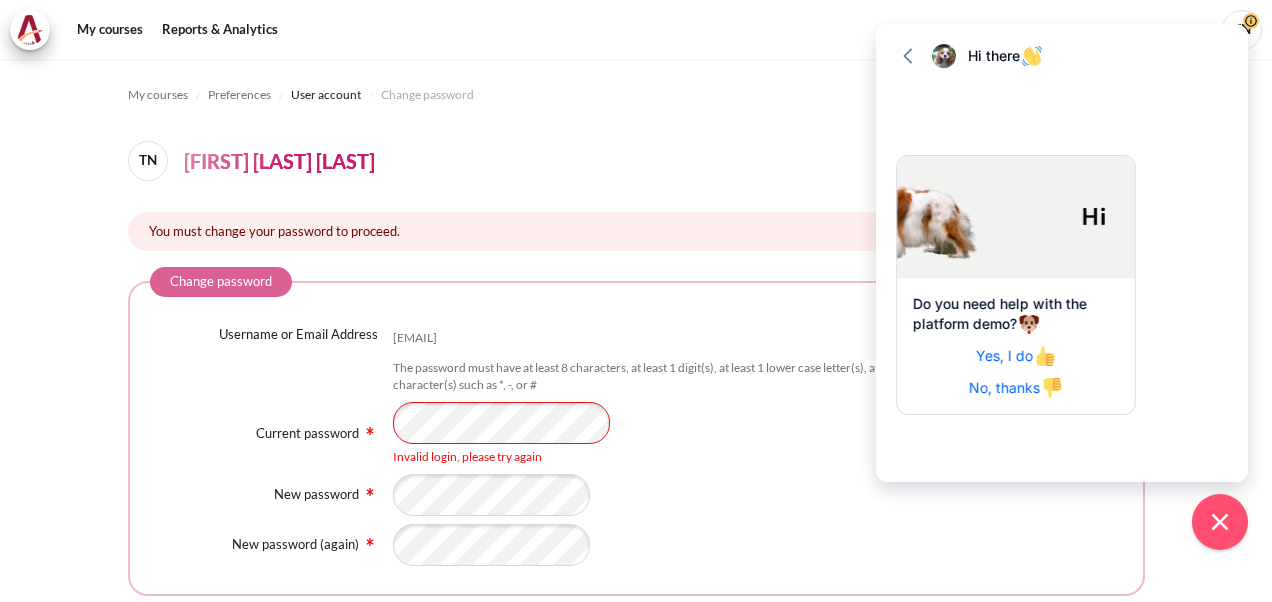 drag, startPoint x: 1188, startPoint y: 544, endPoint x: 1275, endPoint y: 516, distance: 91.394745 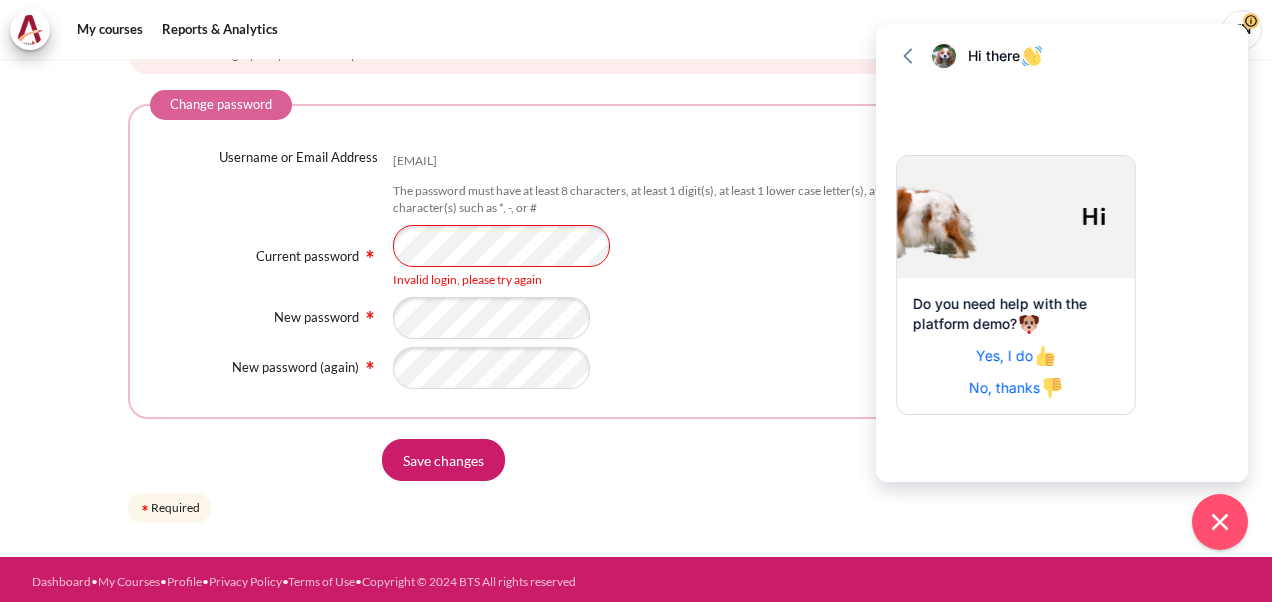 scroll, scrollTop: 180, scrollLeft: 0, axis: vertical 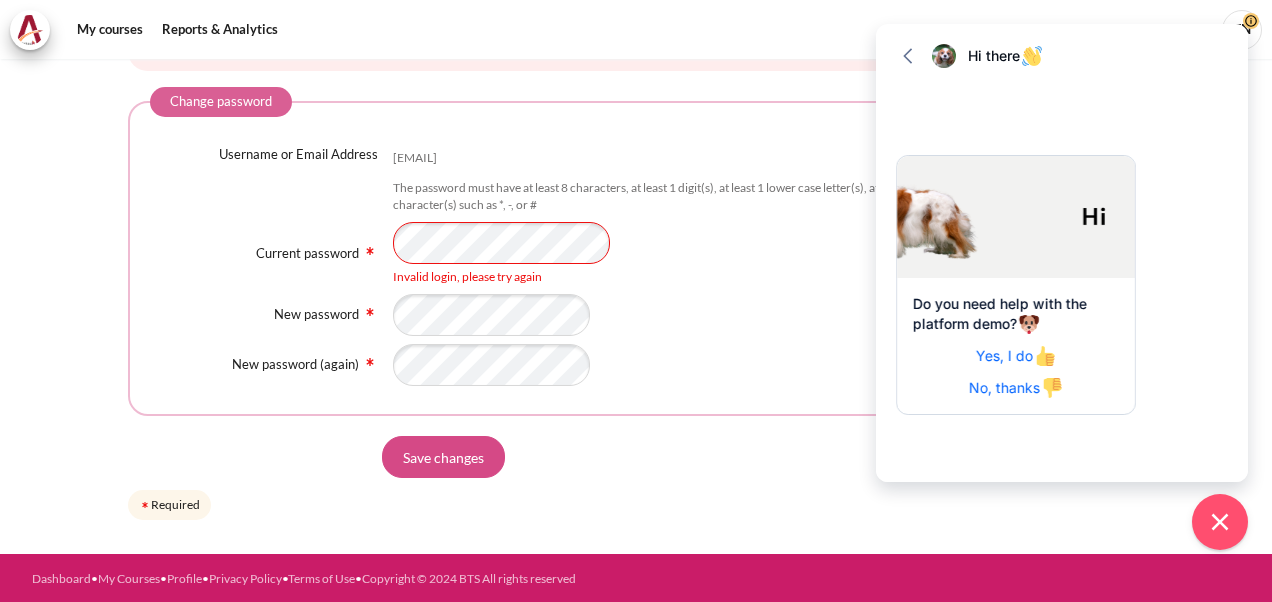 click on "Save changes" at bounding box center [443, 457] 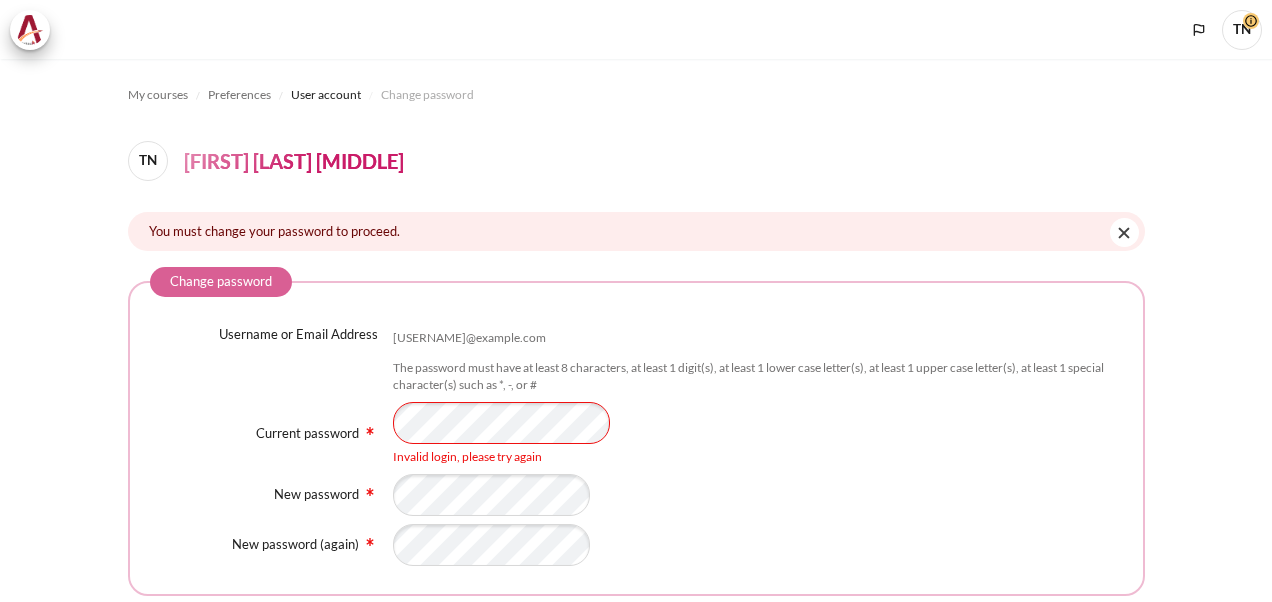 scroll, scrollTop: 0, scrollLeft: 0, axis: both 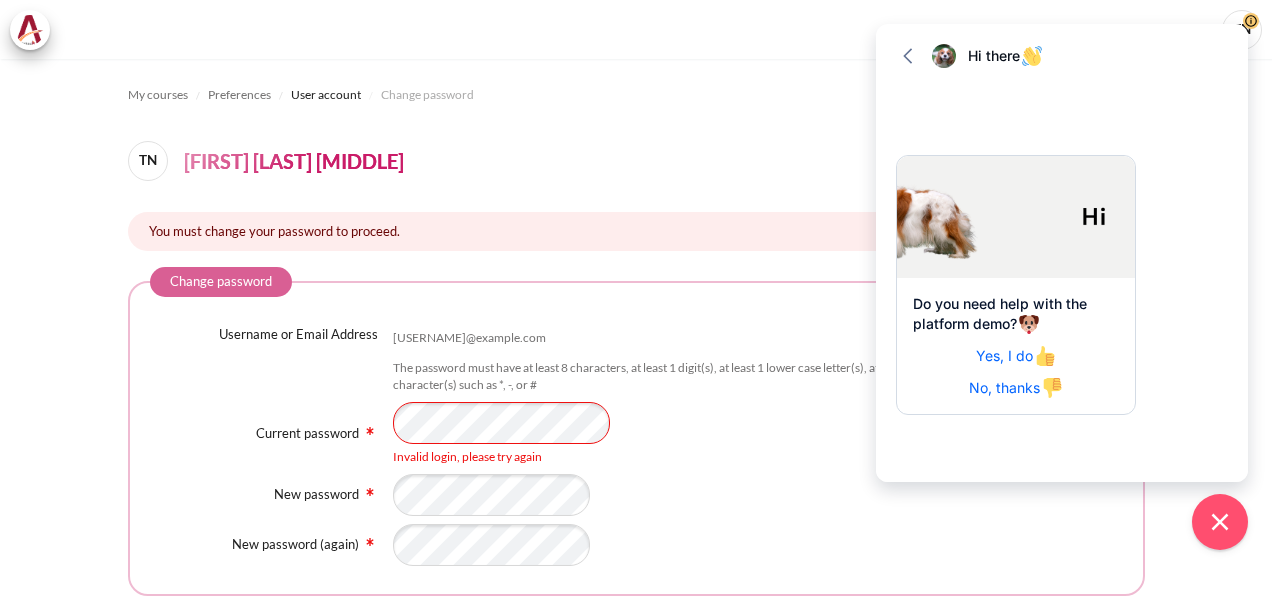 click on "Current password
Invalid login, please try again" at bounding box center (636, 434) 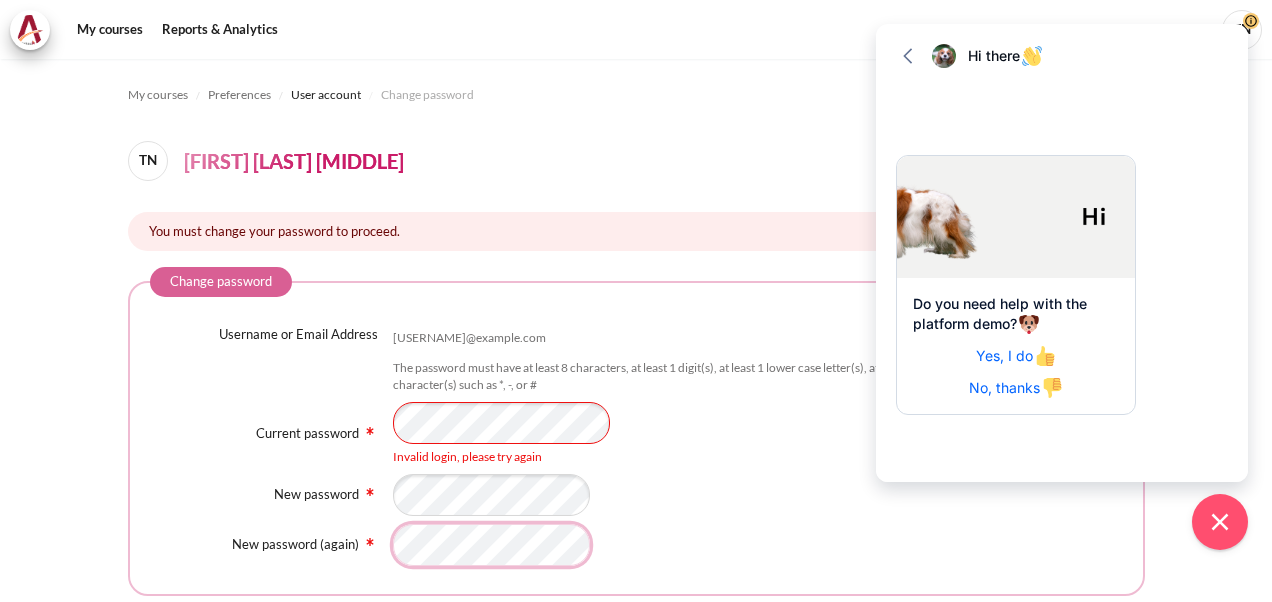 click at bounding box center (758, 545) 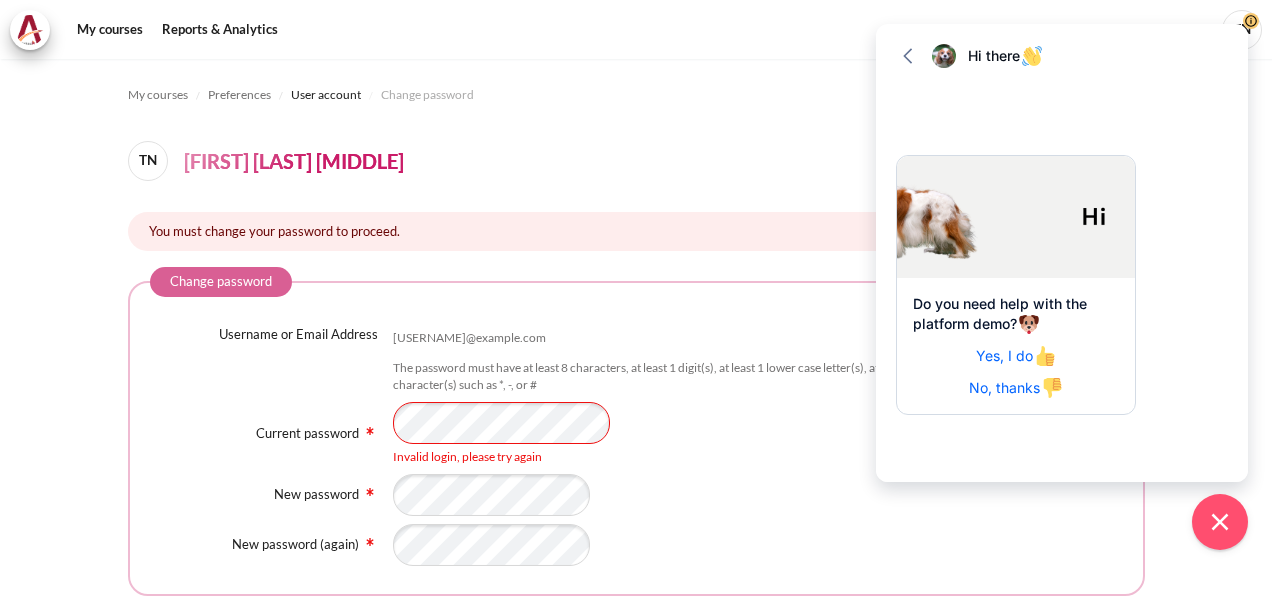 click at bounding box center [758, 545] 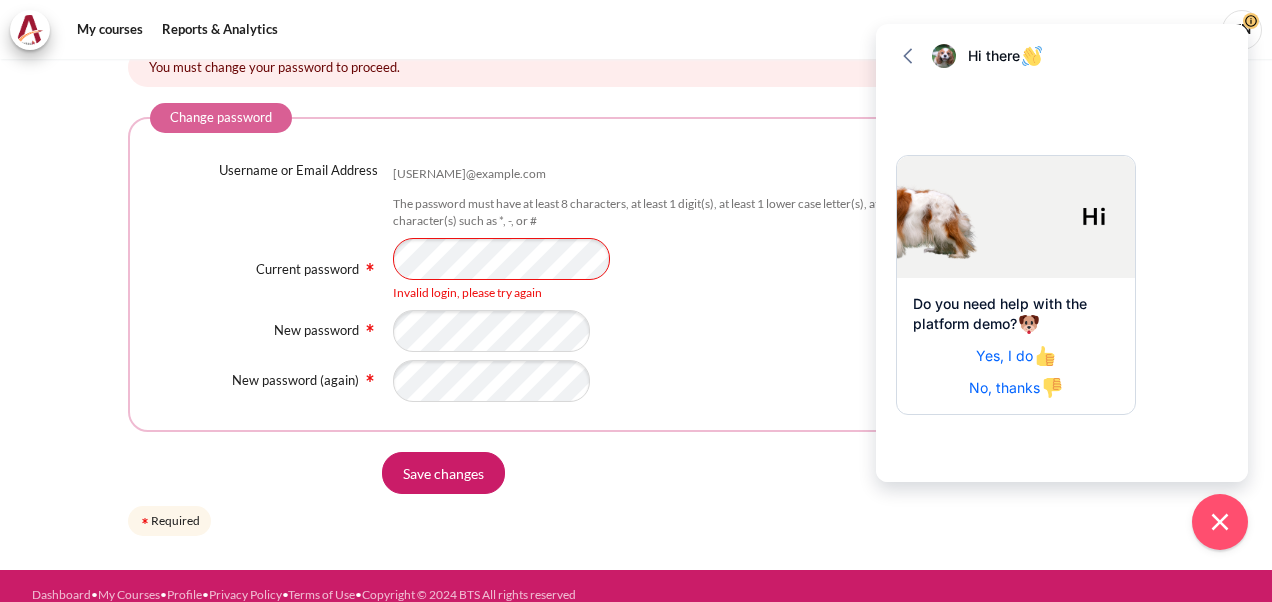 scroll, scrollTop: 180, scrollLeft: 0, axis: vertical 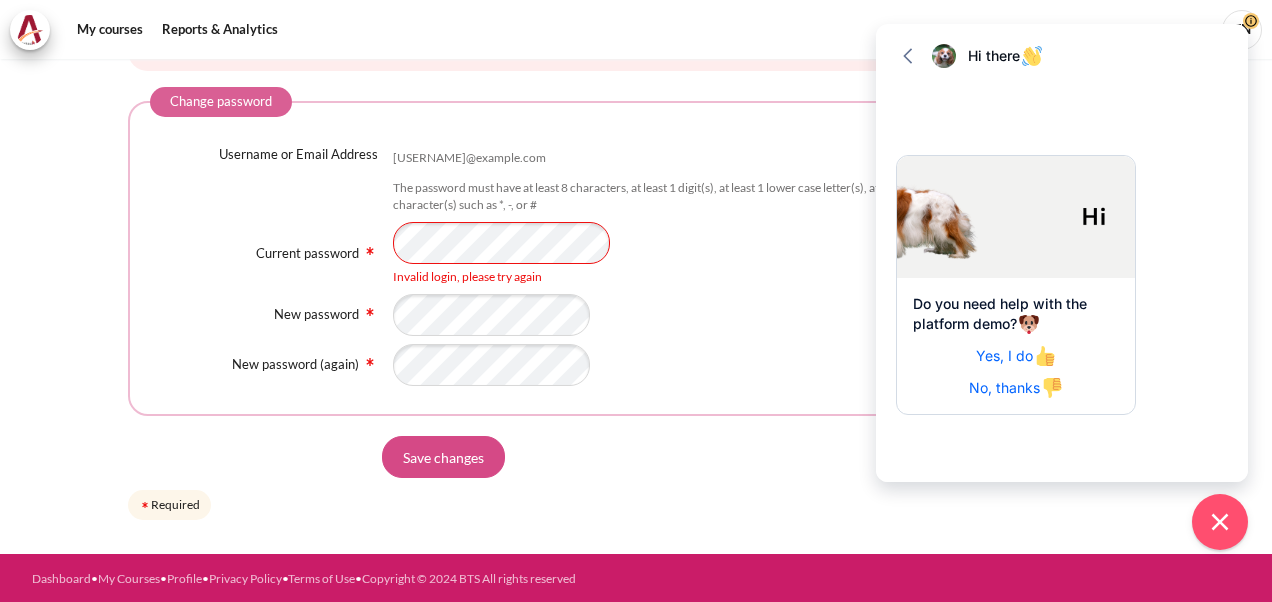 click on "Save changes" at bounding box center (443, 457) 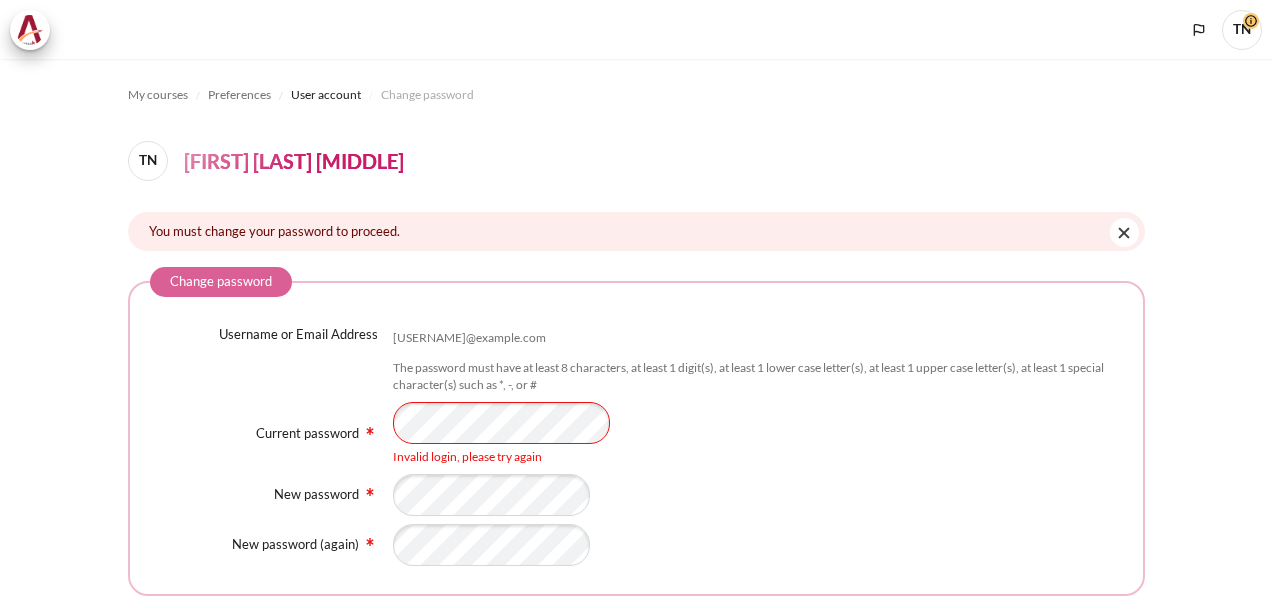 scroll, scrollTop: 0, scrollLeft: 0, axis: both 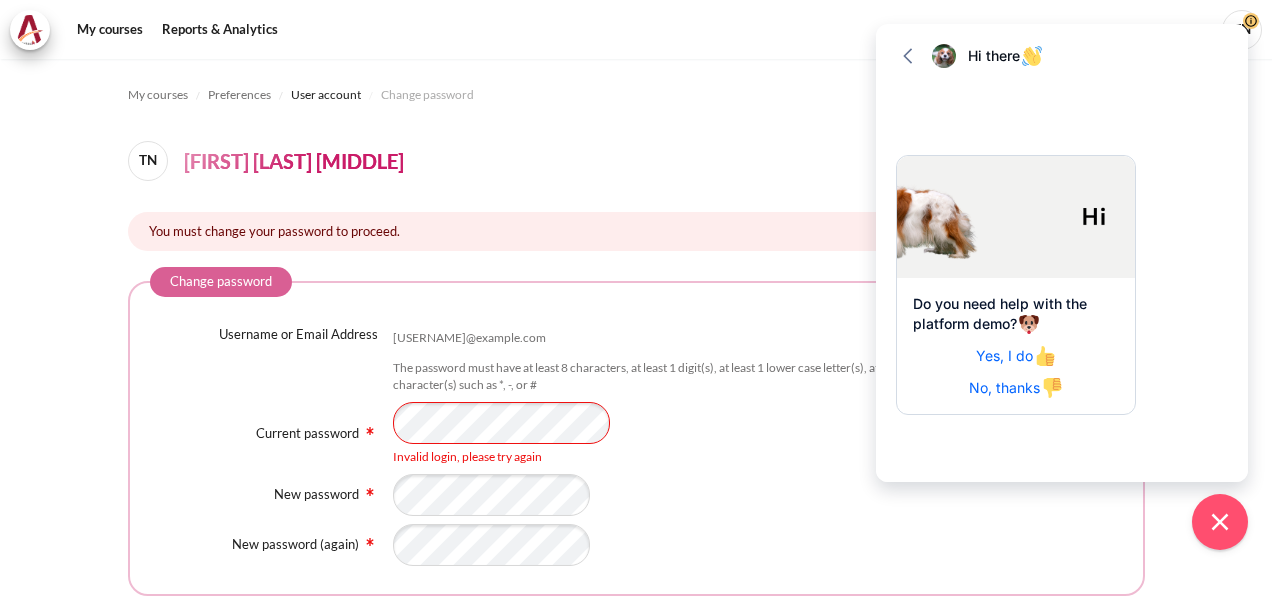 click on "Yes, I do" at bounding box center (1016, 355) 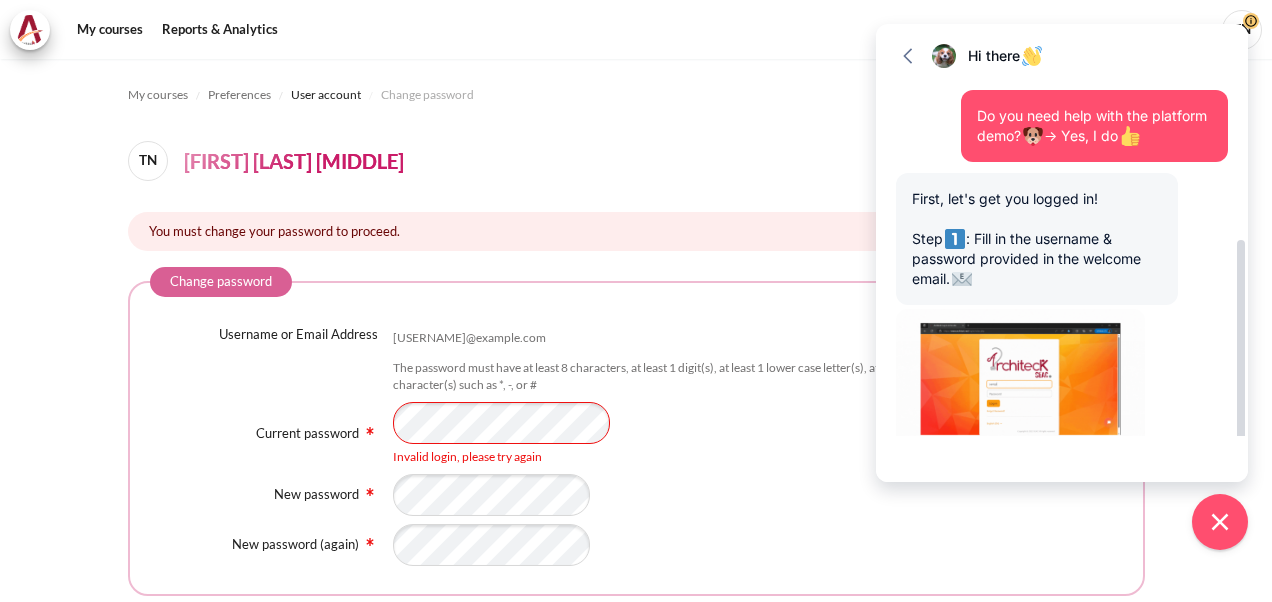 scroll, scrollTop: 514, scrollLeft: 0, axis: vertical 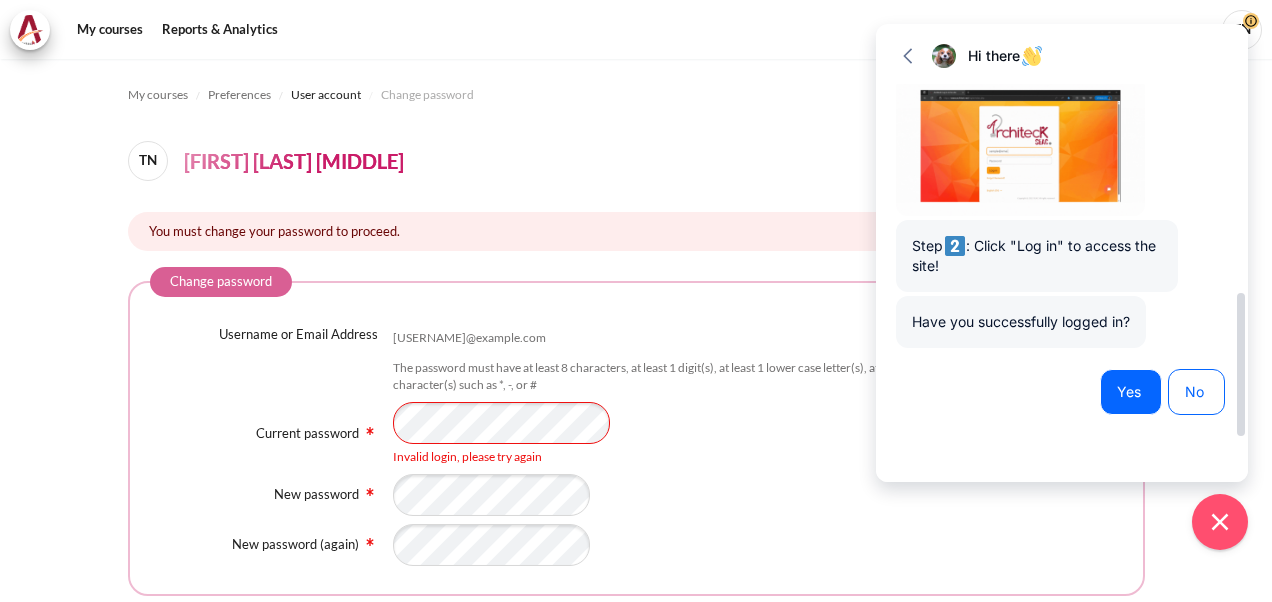 click on "Yes" at bounding box center (1131, 392) 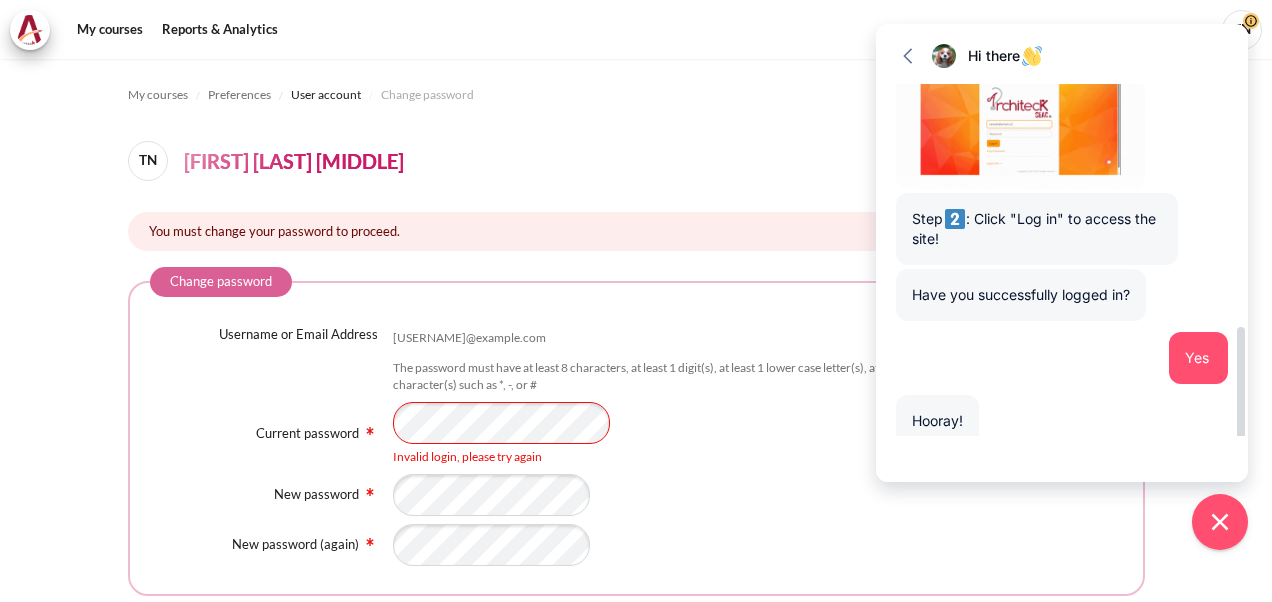 scroll, scrollTop: 740, scrollLeft: 0, axis: vertical 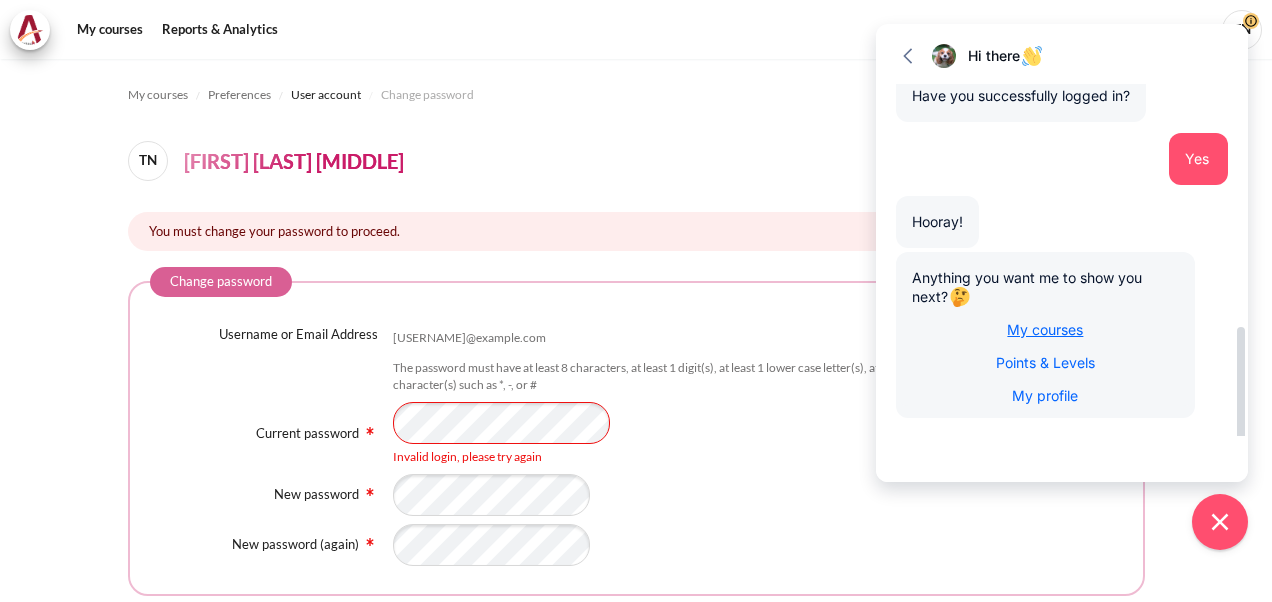 click on "My courses" at bounding box center (1045, 329) 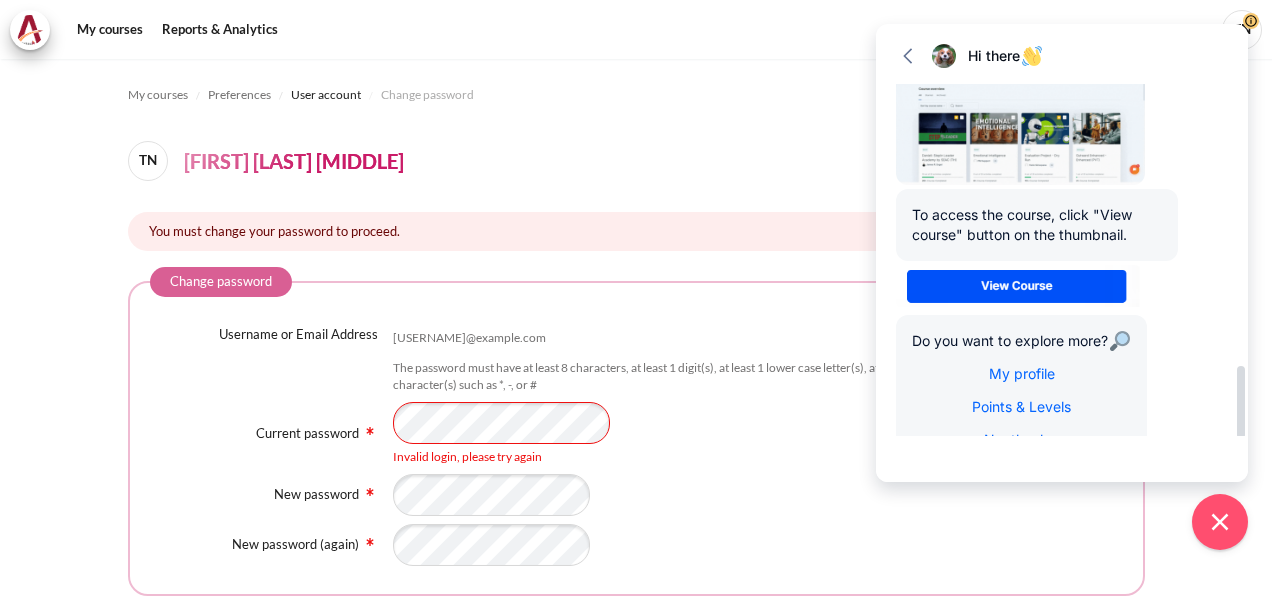 scroll, scrollTop: 1388, scrollLeft: 0, axis: vertical 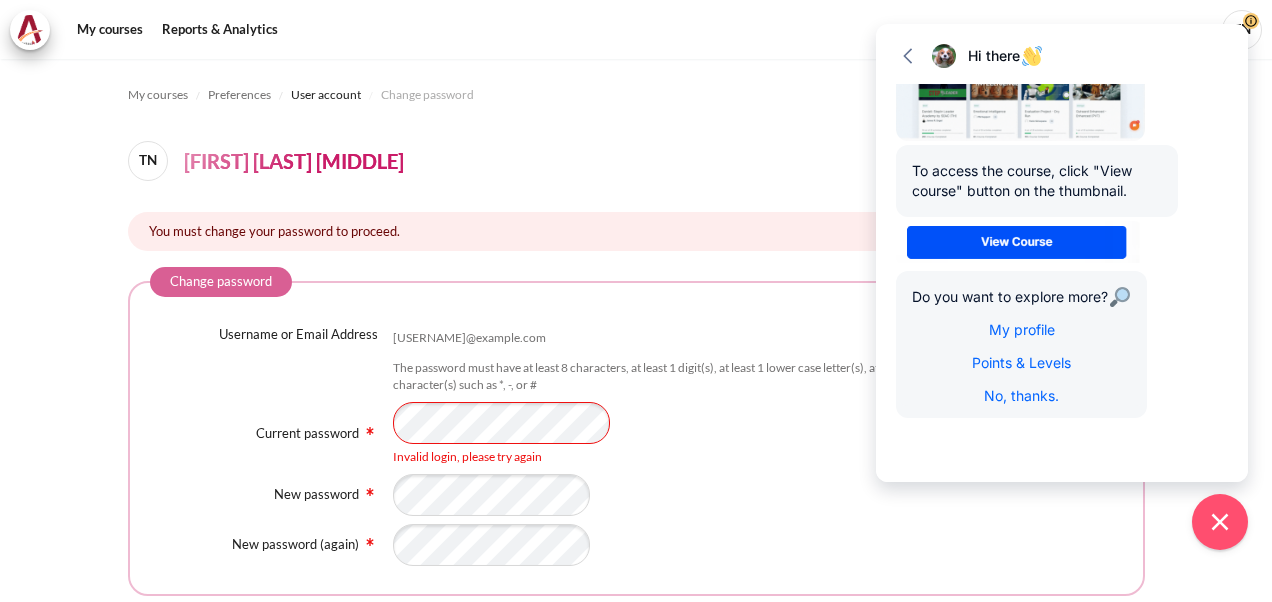 click at bounding box center (758, 545) 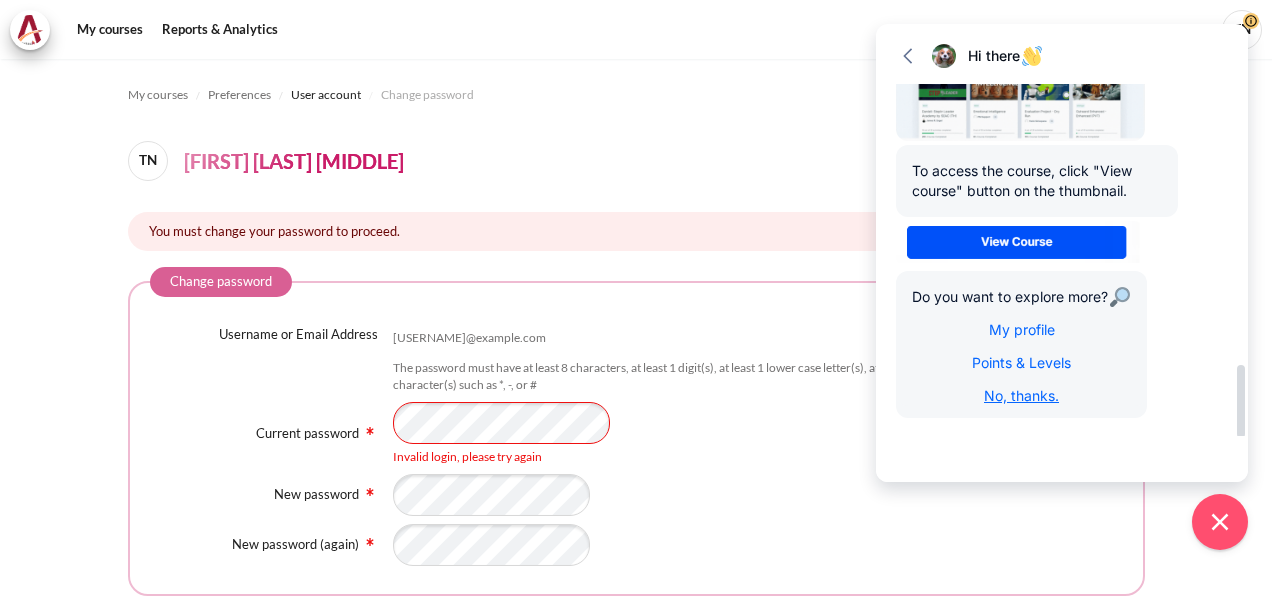 click on "No, thanks." at bounding box center [1021, 395] 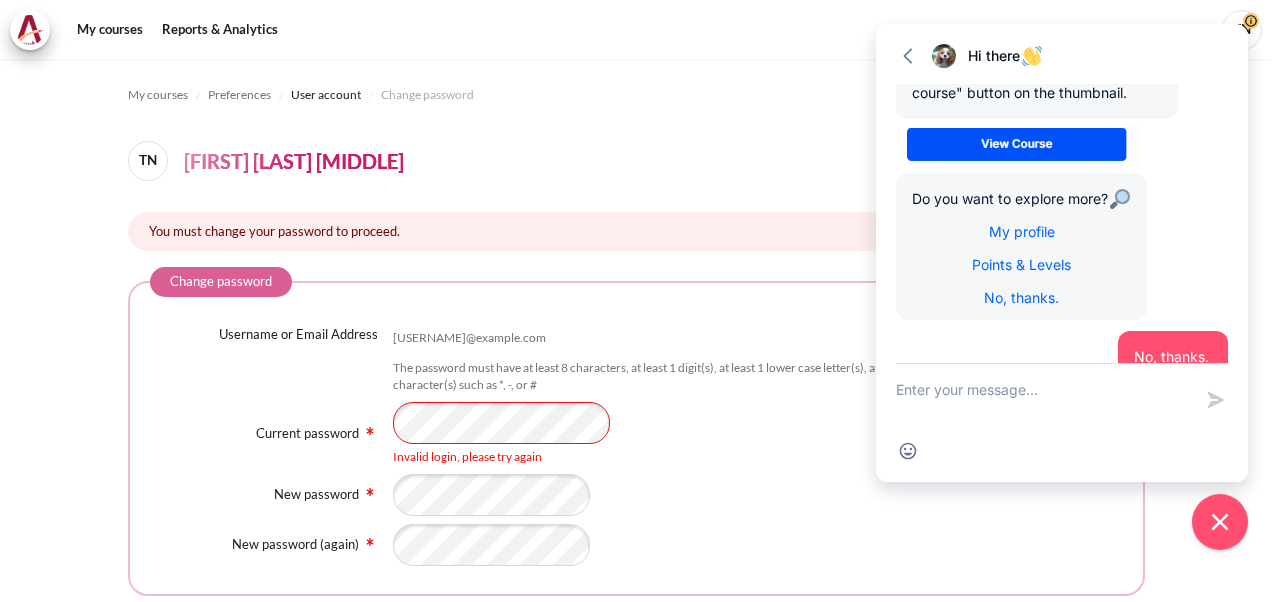 scroll, scrollTop: 1568, scrollLeft: 0, axis: vertical 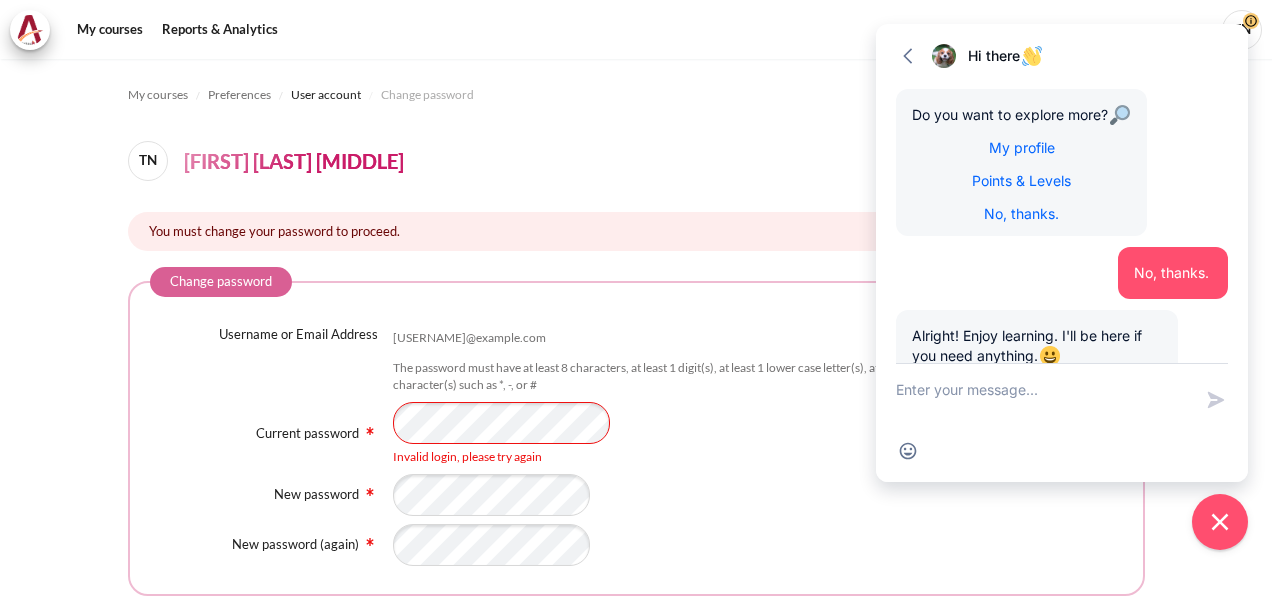 click at bounding box center [758, 495] 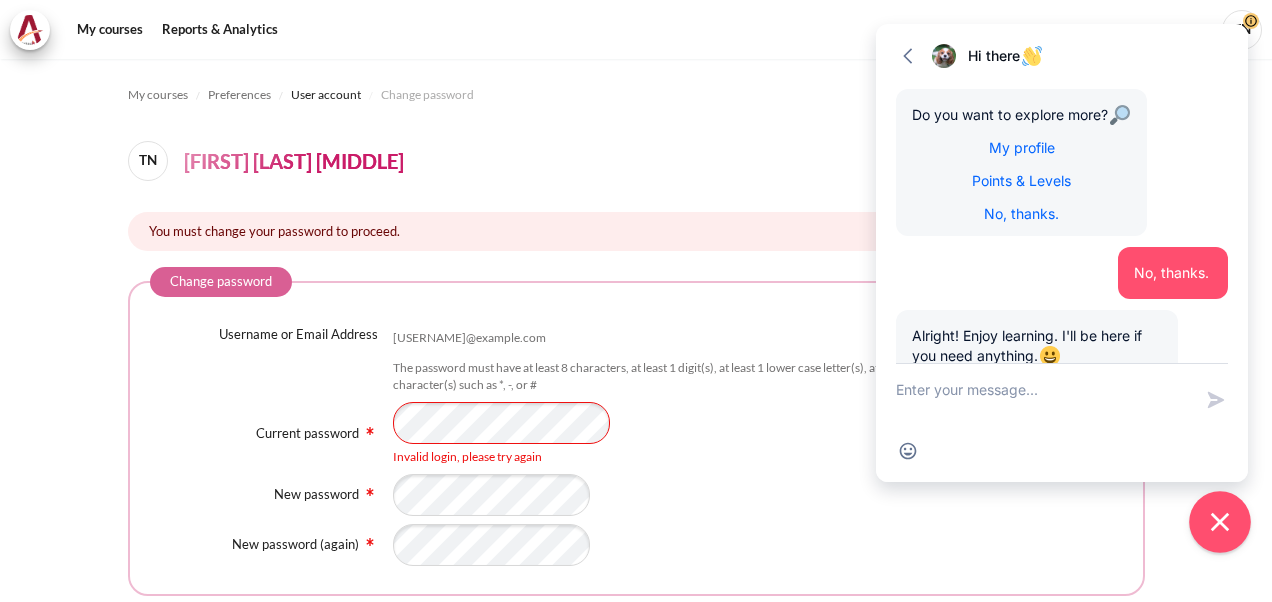 click 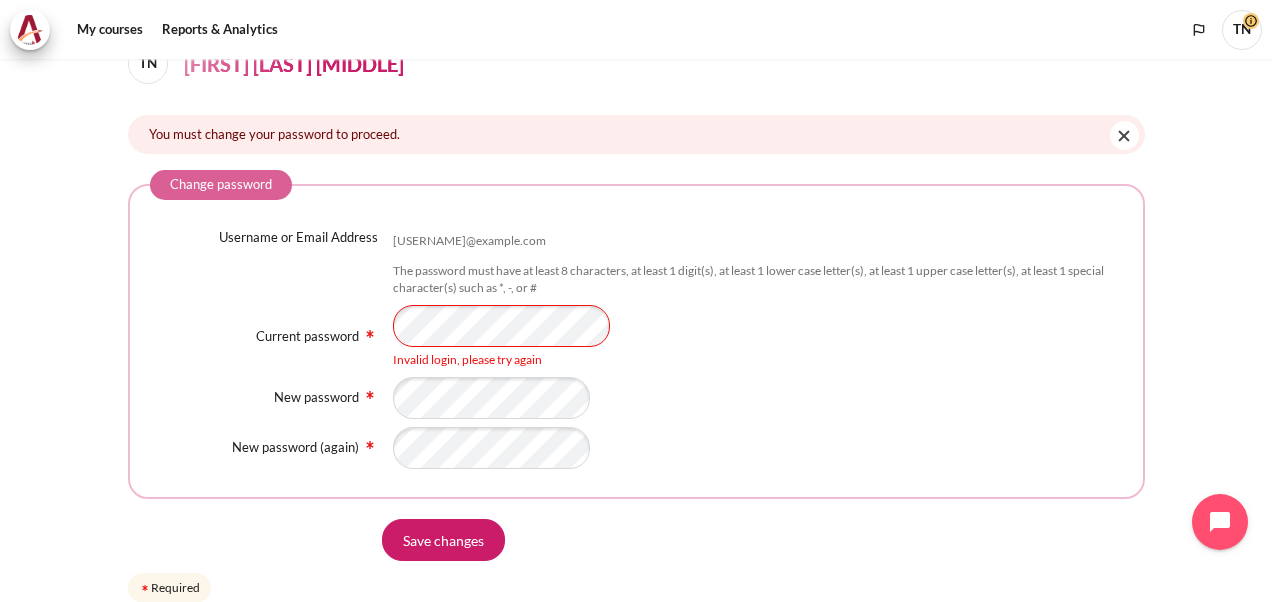 scroll, scrollTop: 98, scrollLeft: 0, axis: vertical 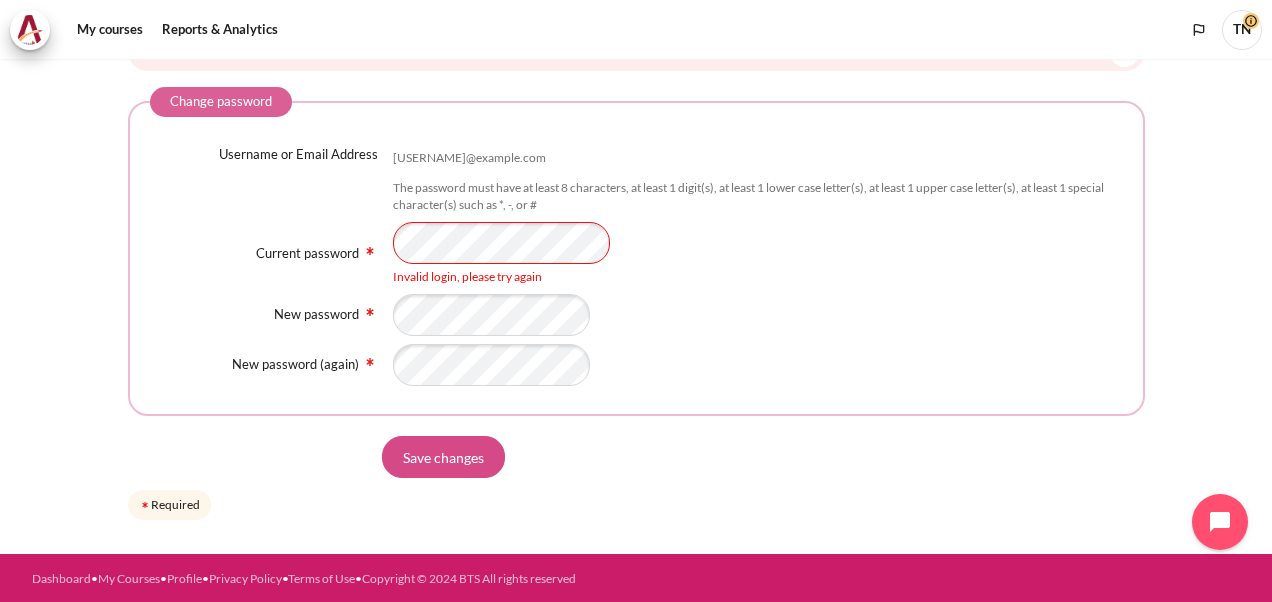 click on "Save changes" at bounding box center (443, 457) 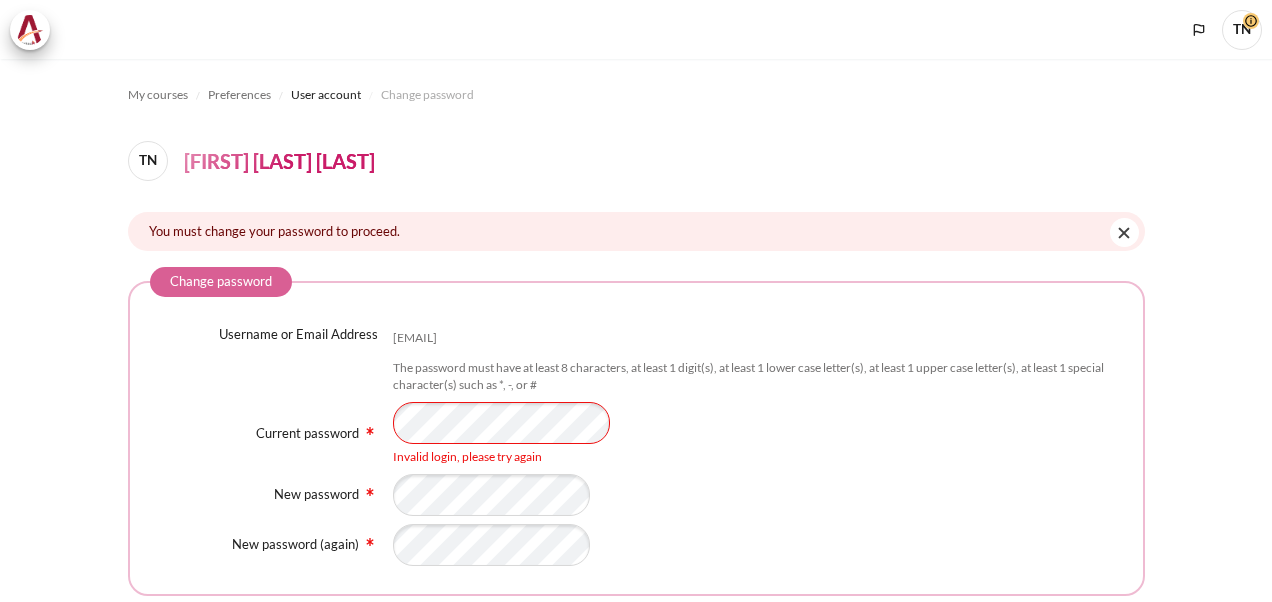 scroll, scrollTop: 0, scrollLeft: 0, axis: both 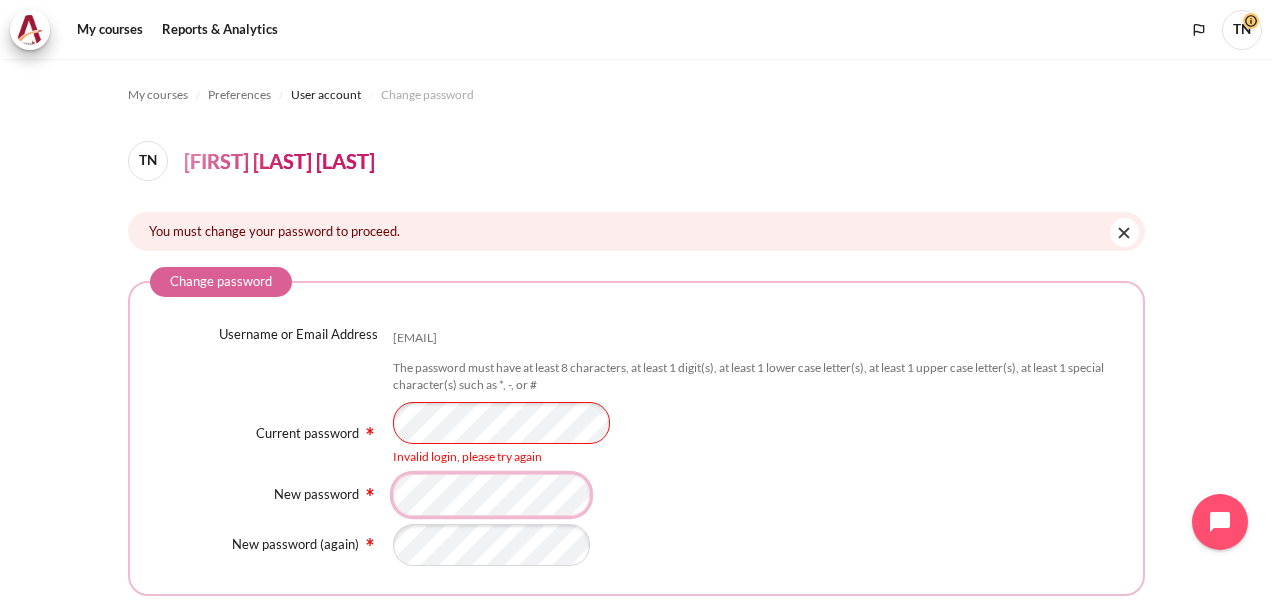 click on "New password" at bounding box center (636, 495) 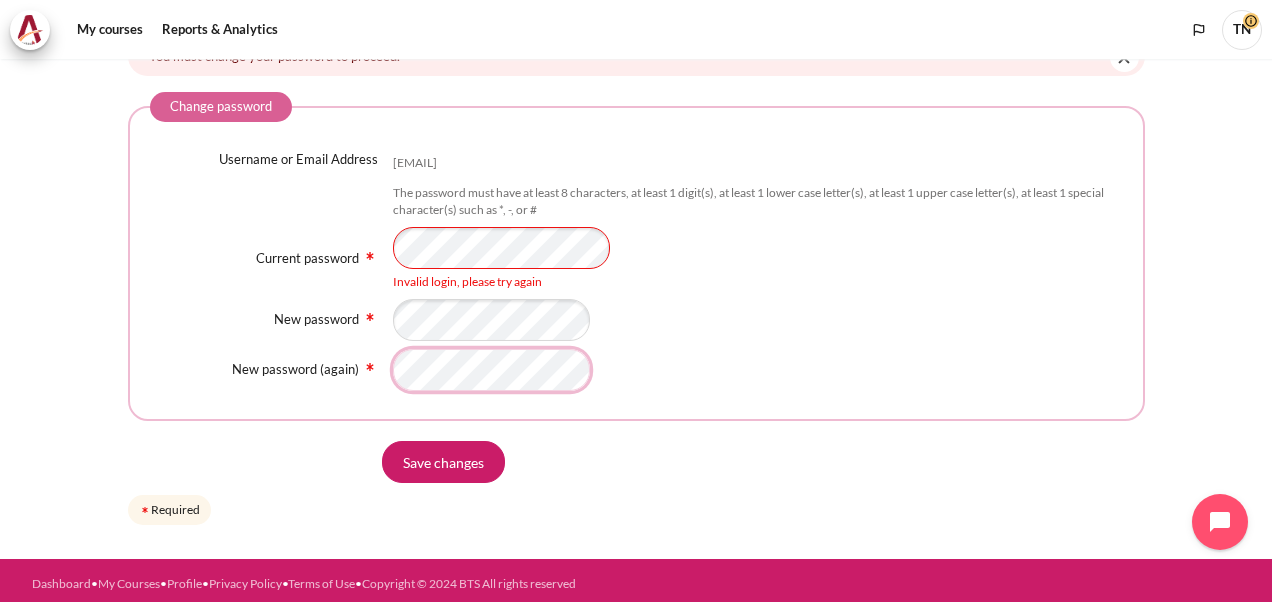 scroll, scrollTop: 178, scrollLeft: 0, axis: vertical 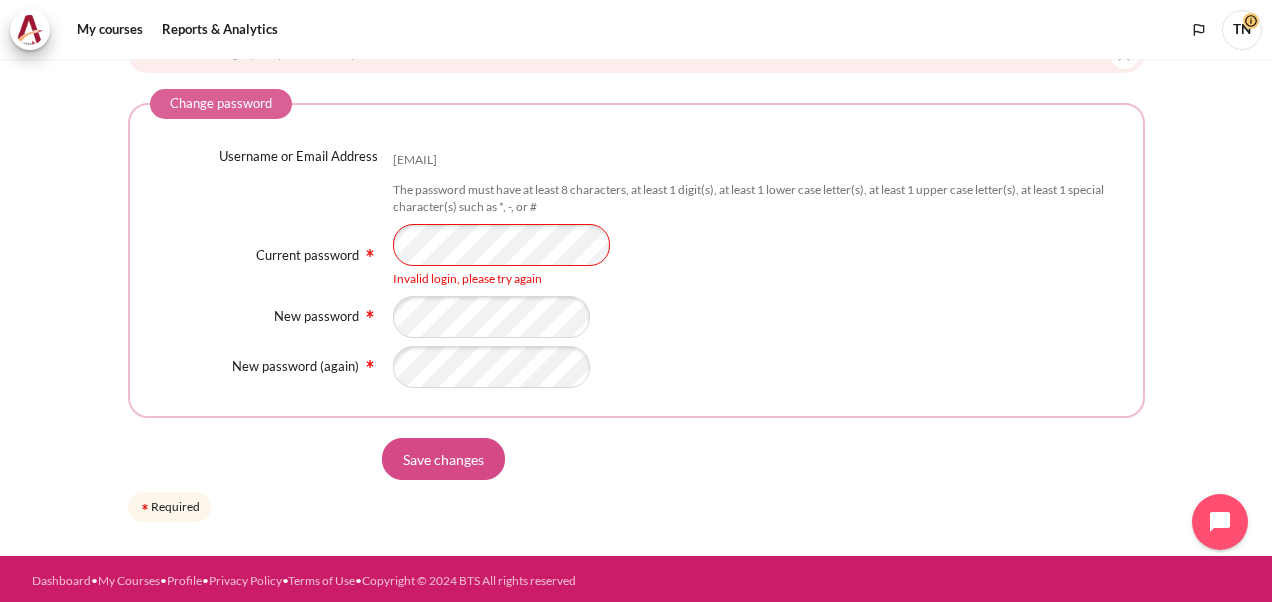 click on "Save changes" at bounding box center [443, 459] 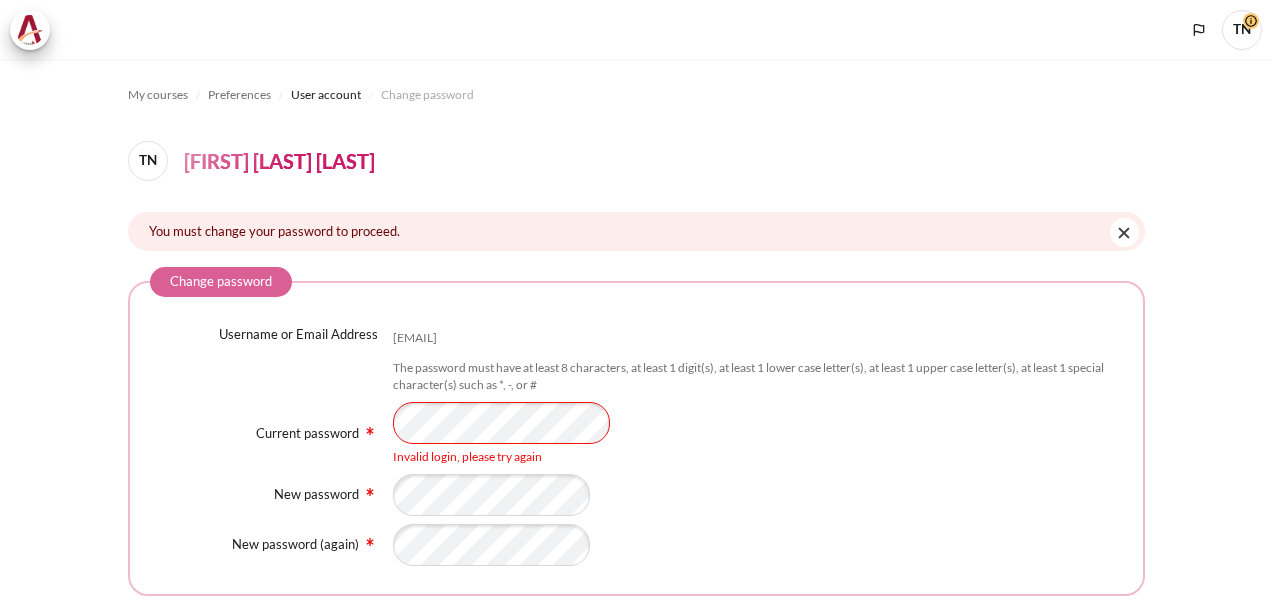 scroll, scrollTop: 0, scrollLeft: 0, axis: both 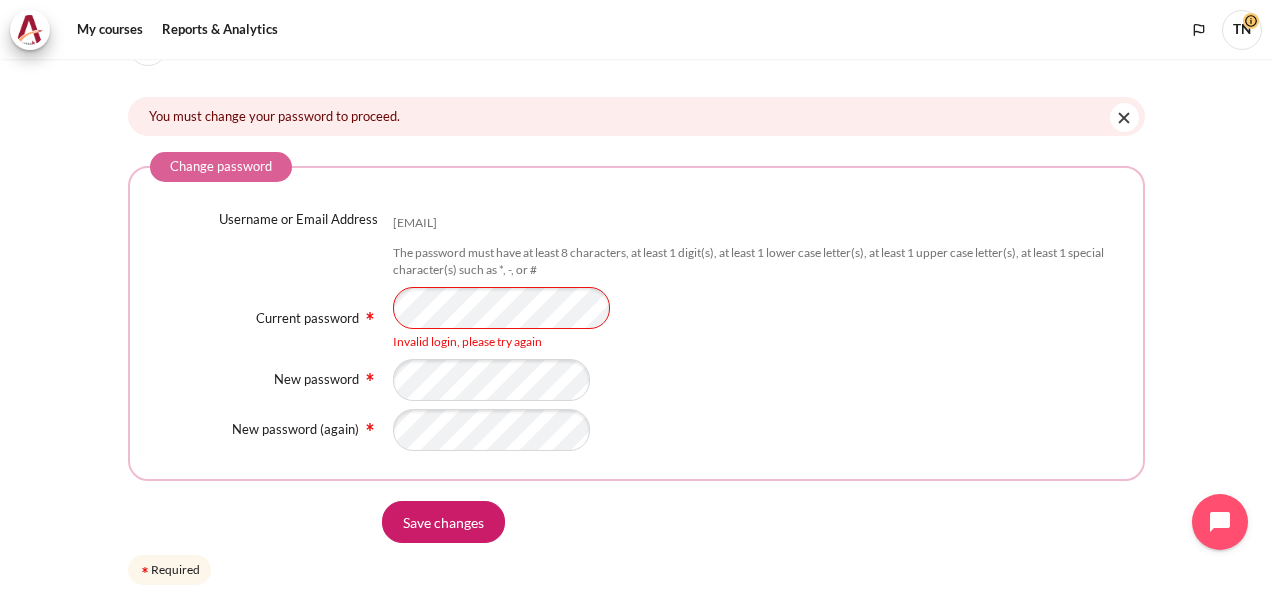 click on "My courses
Reports & Analytics
More" at bounding box center [636, 30] 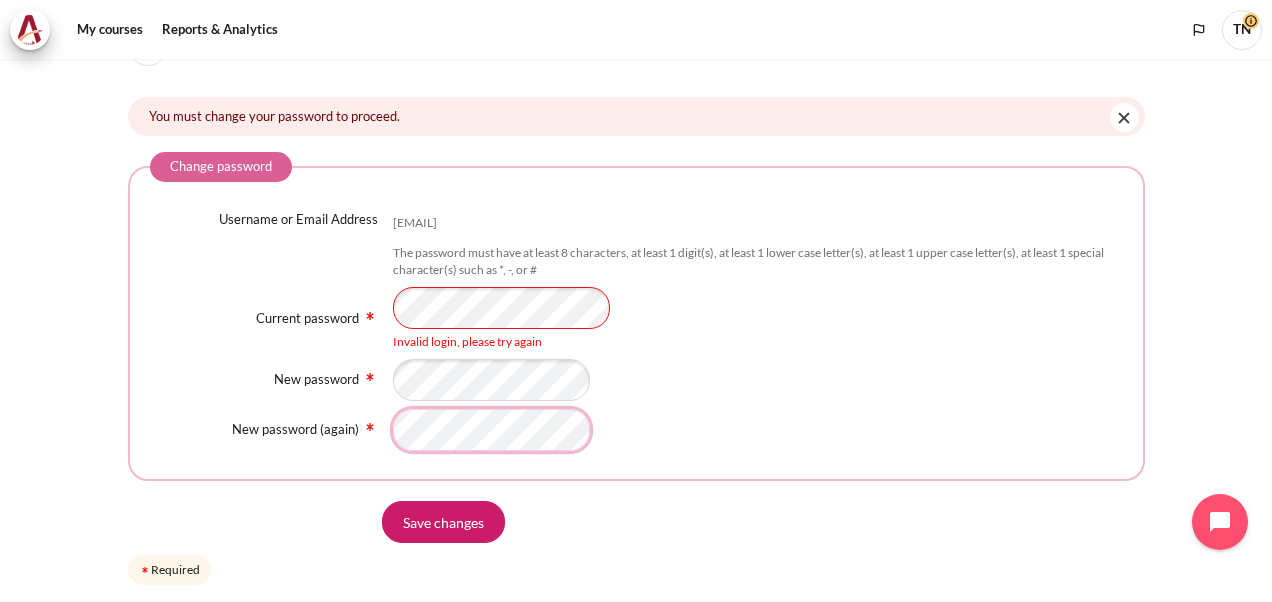 click on "New password (again)" at bounding box center [636, 430] 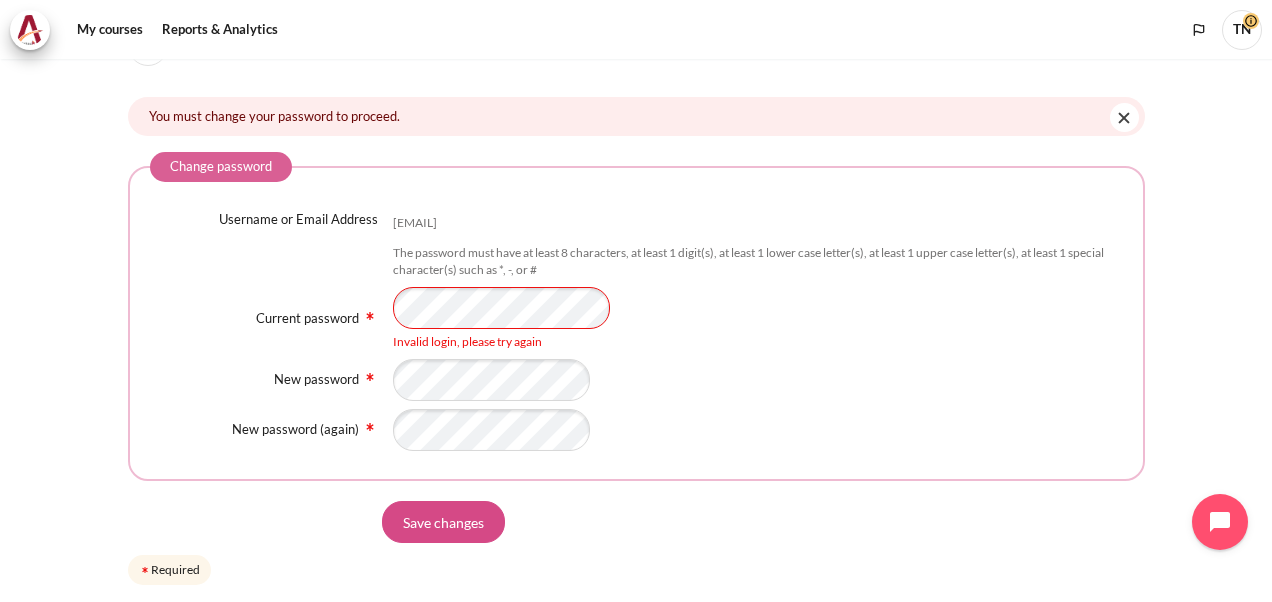 click on "Save changes" at bounding box center [443, 522] 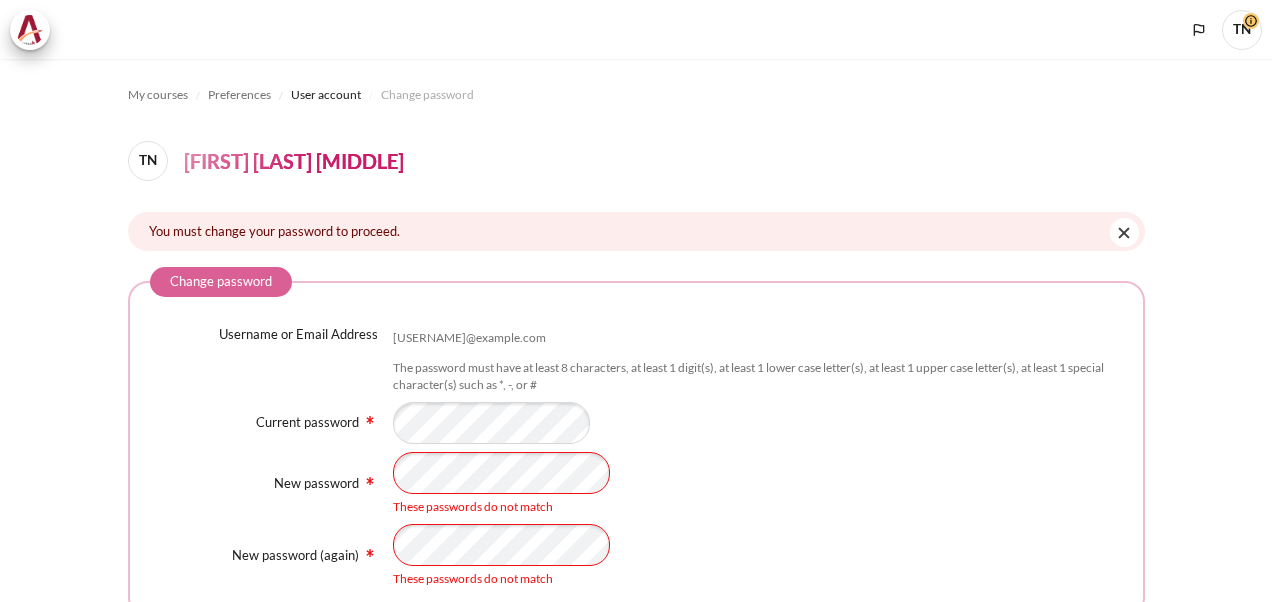 scroll, scrollTop: 0, scrollLeft: 0, axis: both 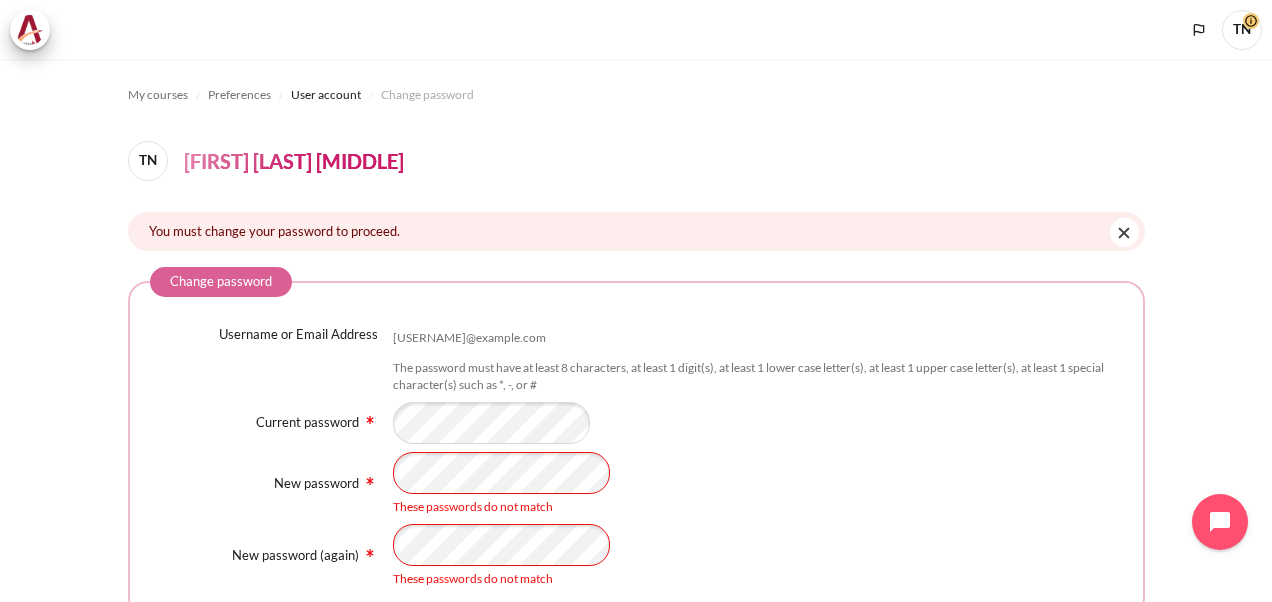 click on "New password
These passwords do not match" at bounding box center [636, 484] 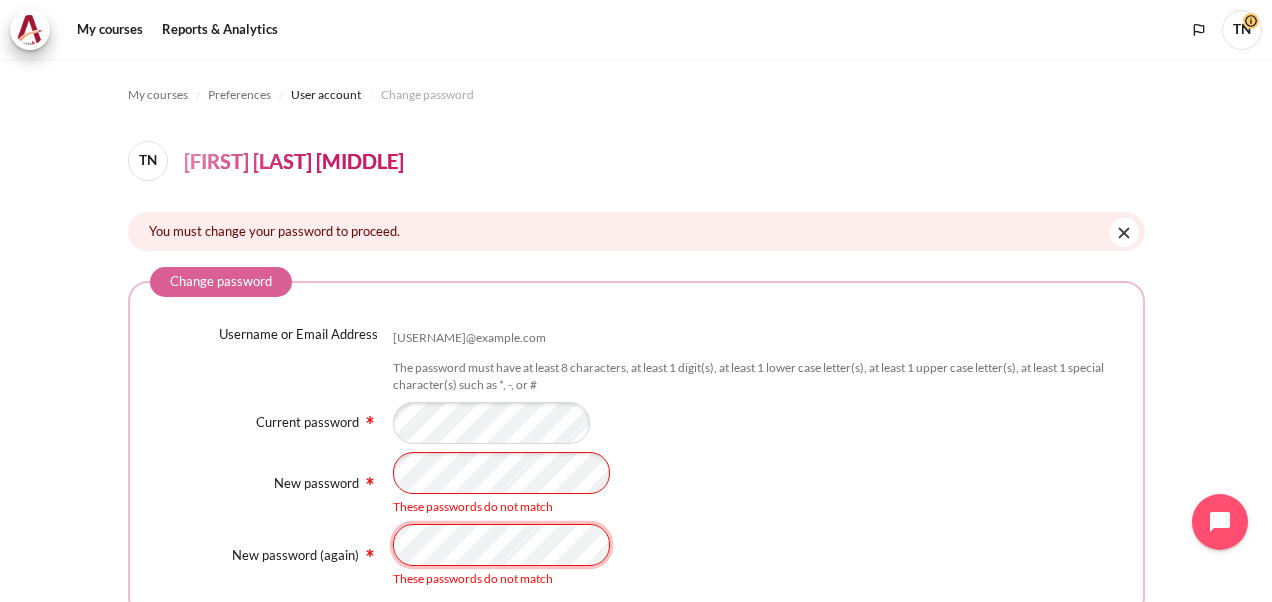 click on "New password (again)
These passwords do not match" at bounding box center (636, 556) 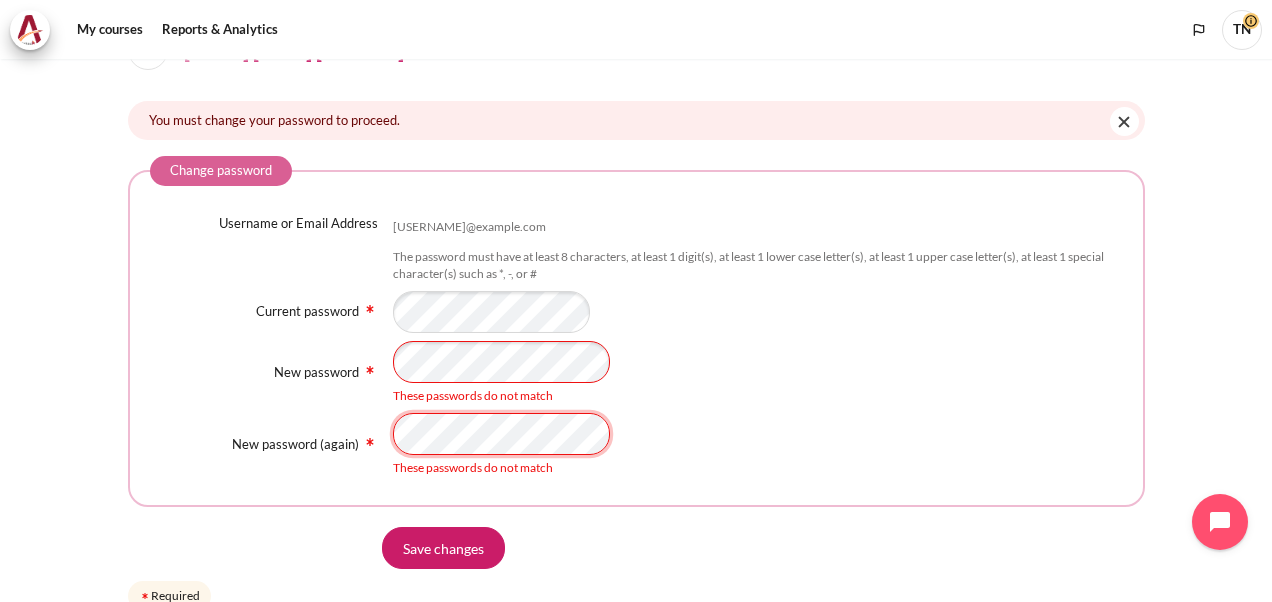 scroll, scrollTop: 112, scrollLeft: 0, axis: vertical 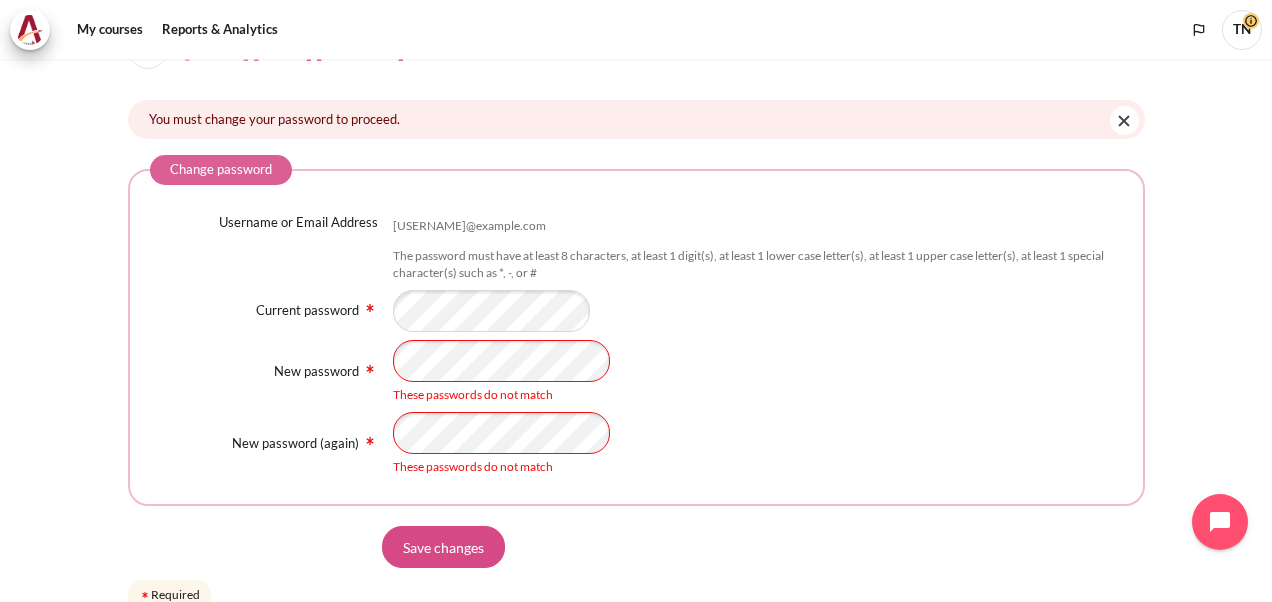 click on "Save changes" at bounding box center (443, 547) 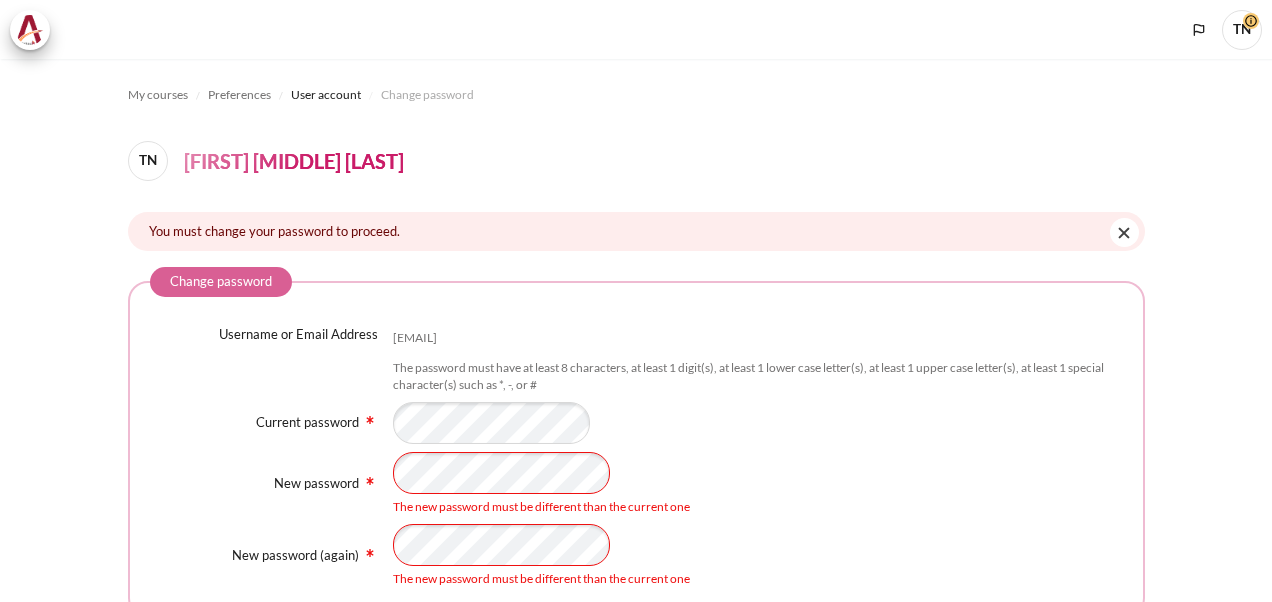scroll, scrollTop: 0, scrollLeft: 0, axis: both 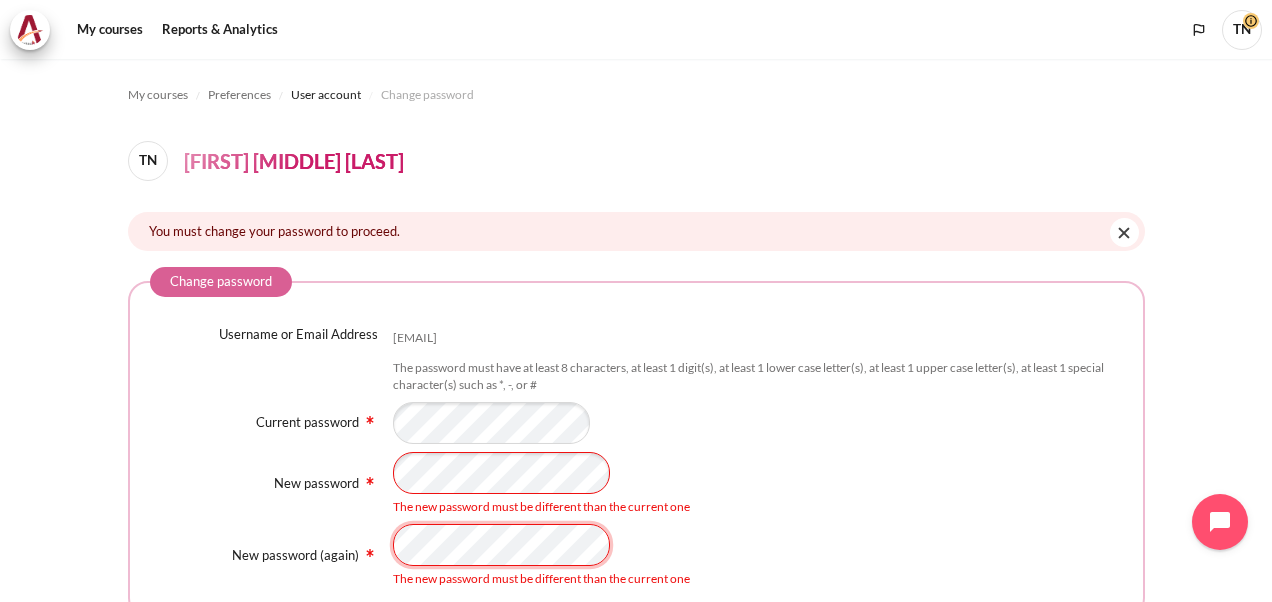 click on "New password (again)
The new password must be different than the current one" at bounding box center [636, 556] 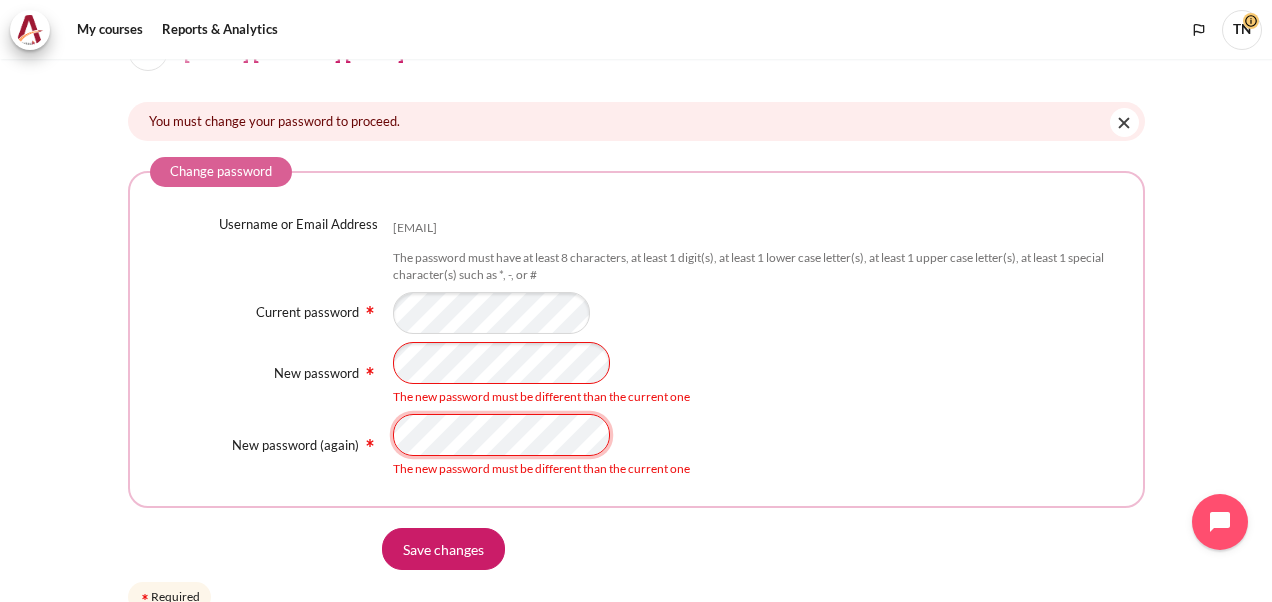 scroll, scrollTop: 125, scrollLeft: 0, axis: vertical 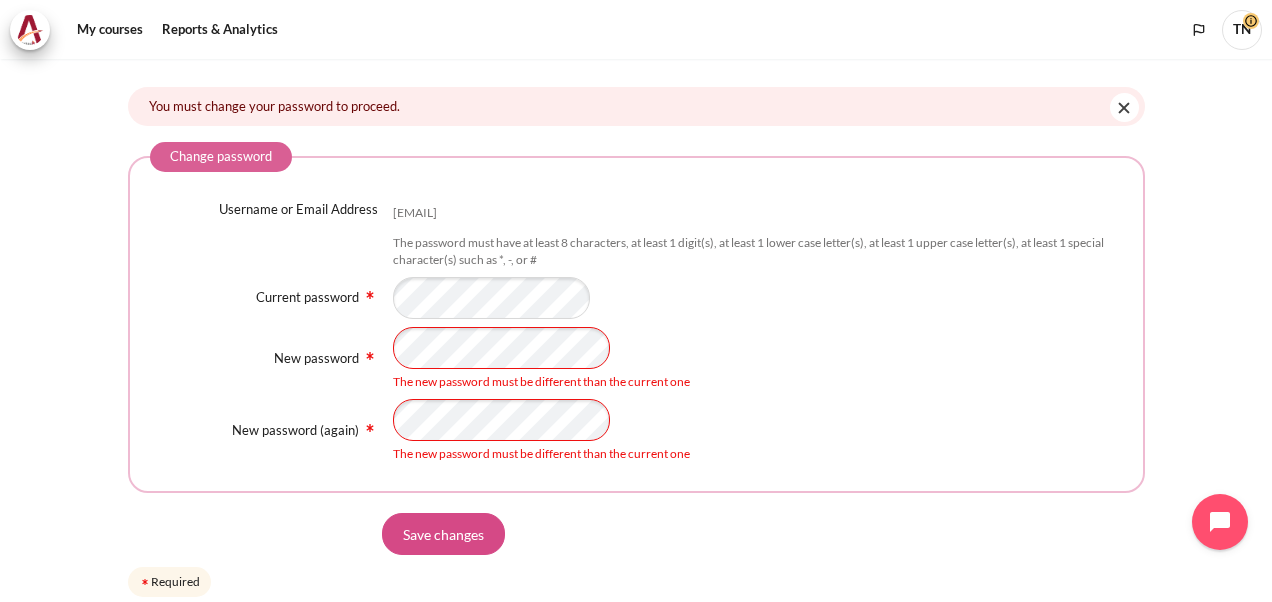click on "Save changes" at bounding box center (443, 534) 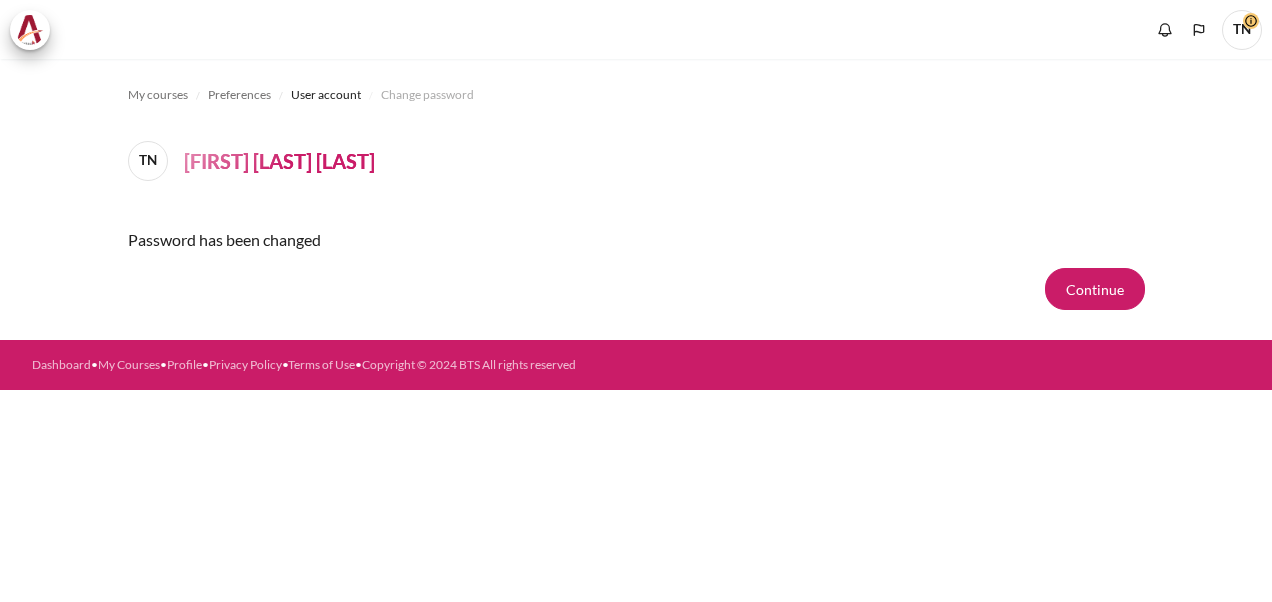 scroll, scrollTop: 0, scrollLeft: 0, axis: both 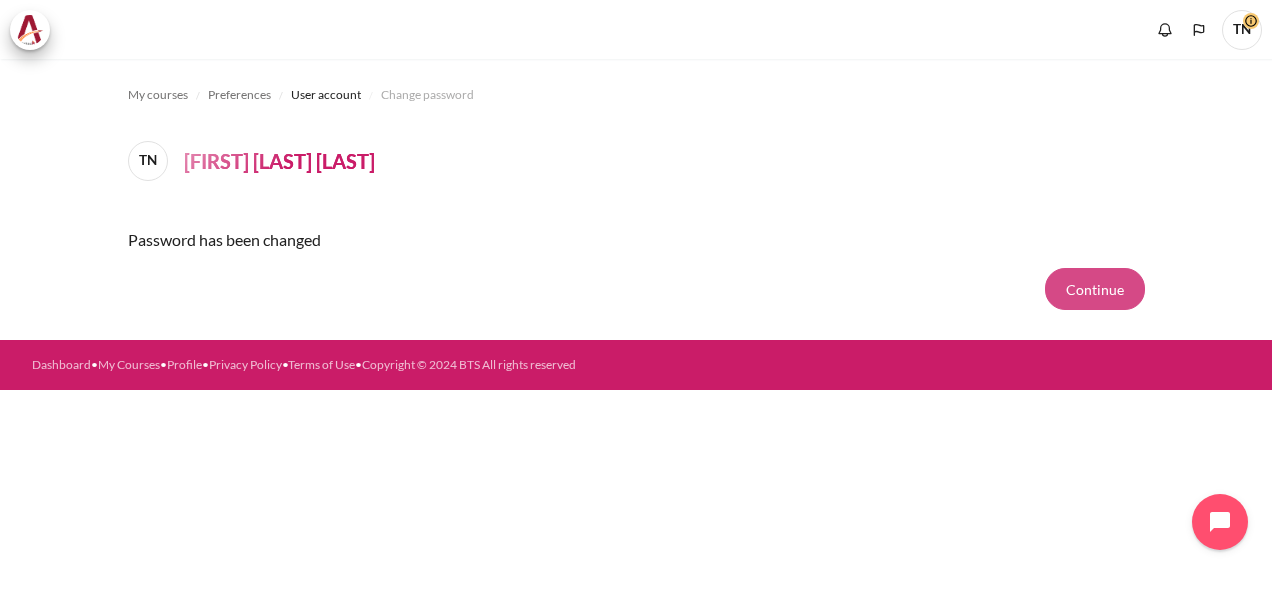 click on "Continue" at bounding box center (1095, 289) 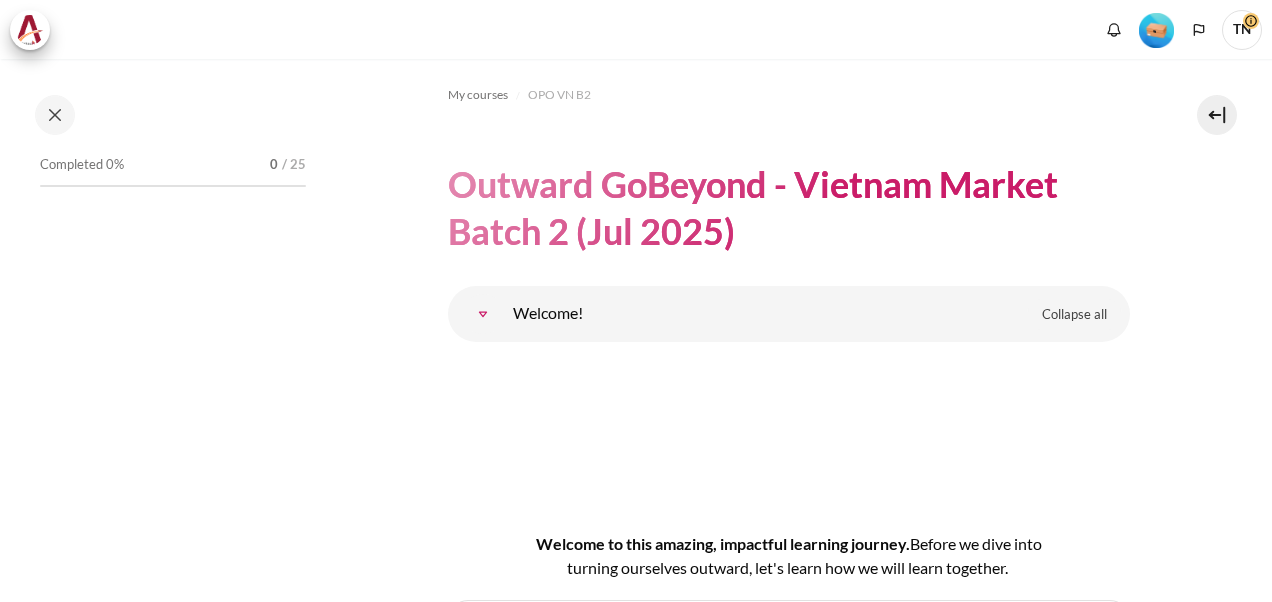 scroll, scrollTop: 0, scrollLeft: 0, axis: both 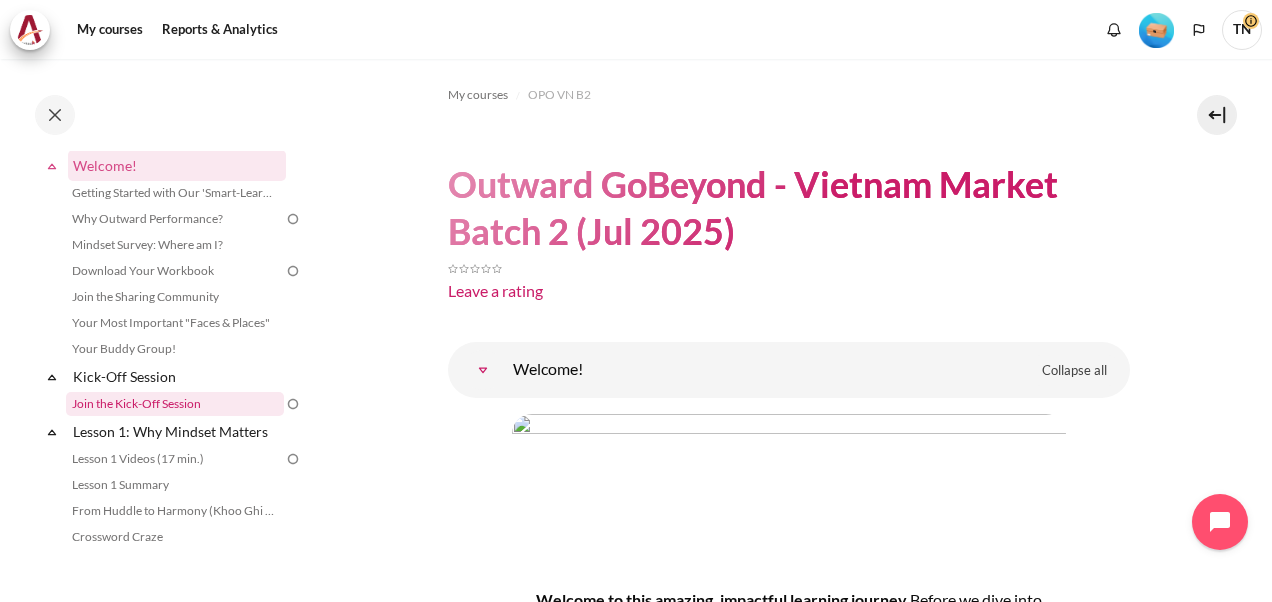 click on "Join the Kick-Off Session" at bounding box center [175, 404] 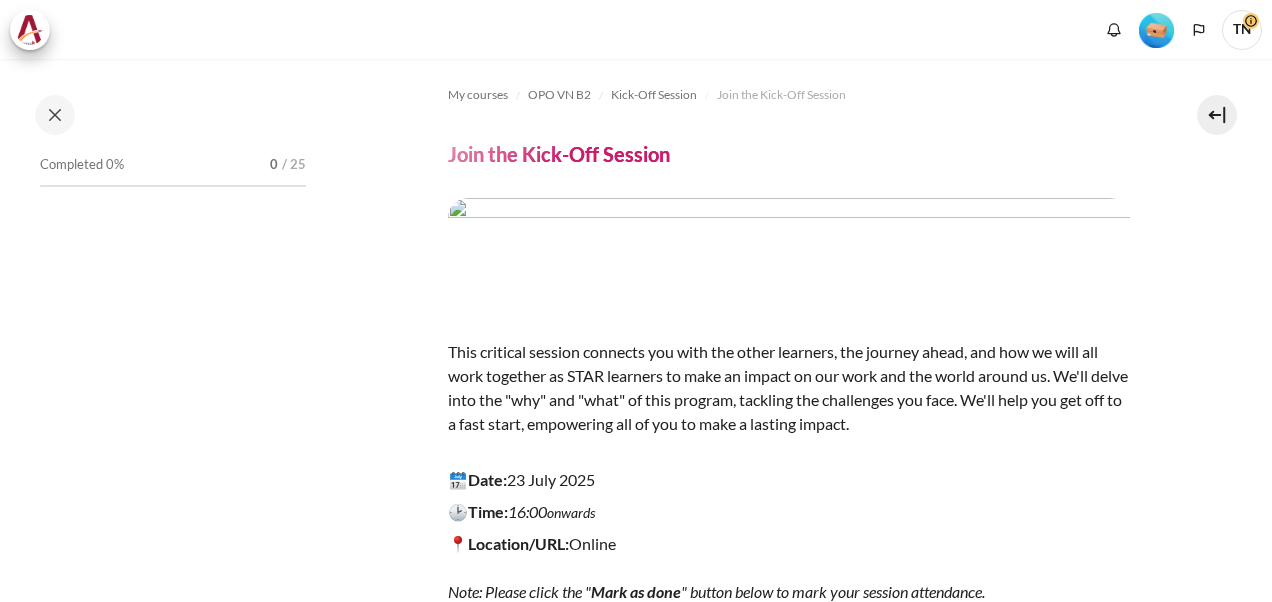 scroll, scrollTop: 0, scrollLeft: 0, axis: both 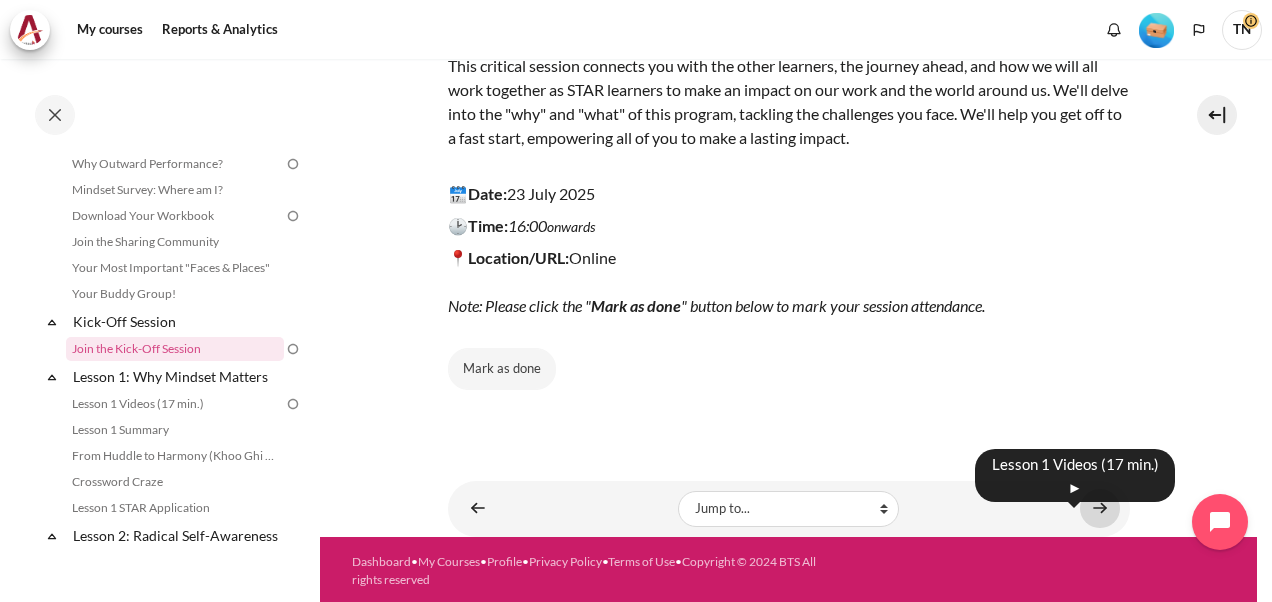 click at bounding box center (1100, 508) 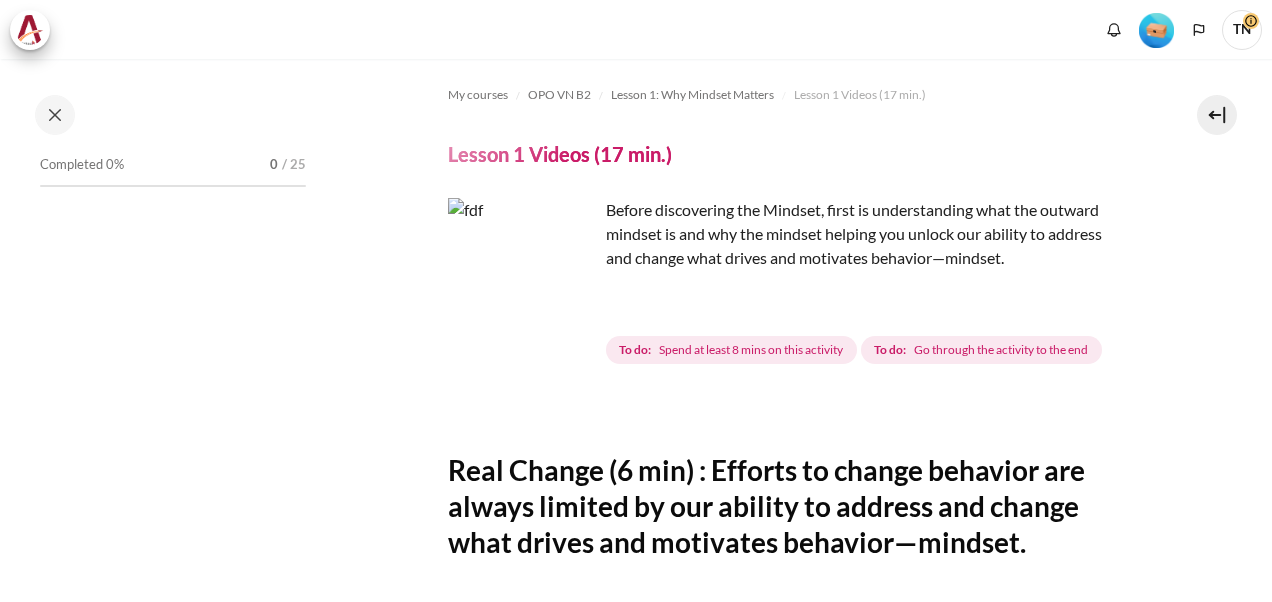 scroll, scrollTop: 0, scrollLeft: 0, axis: both 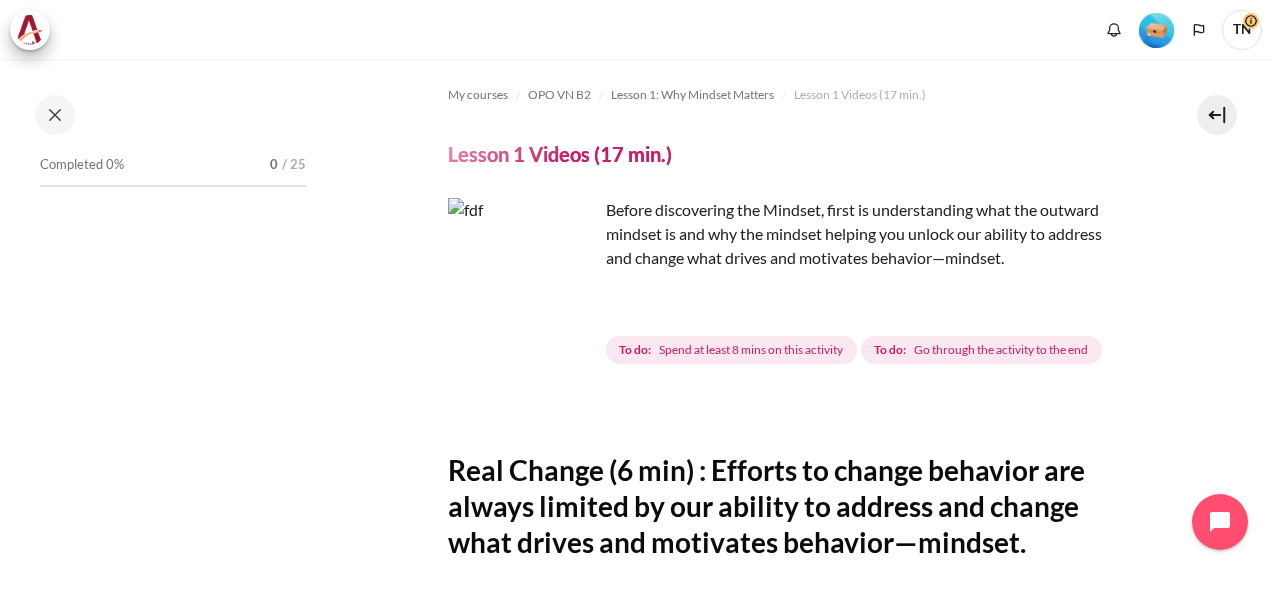 click at bounding box center (523, 273) 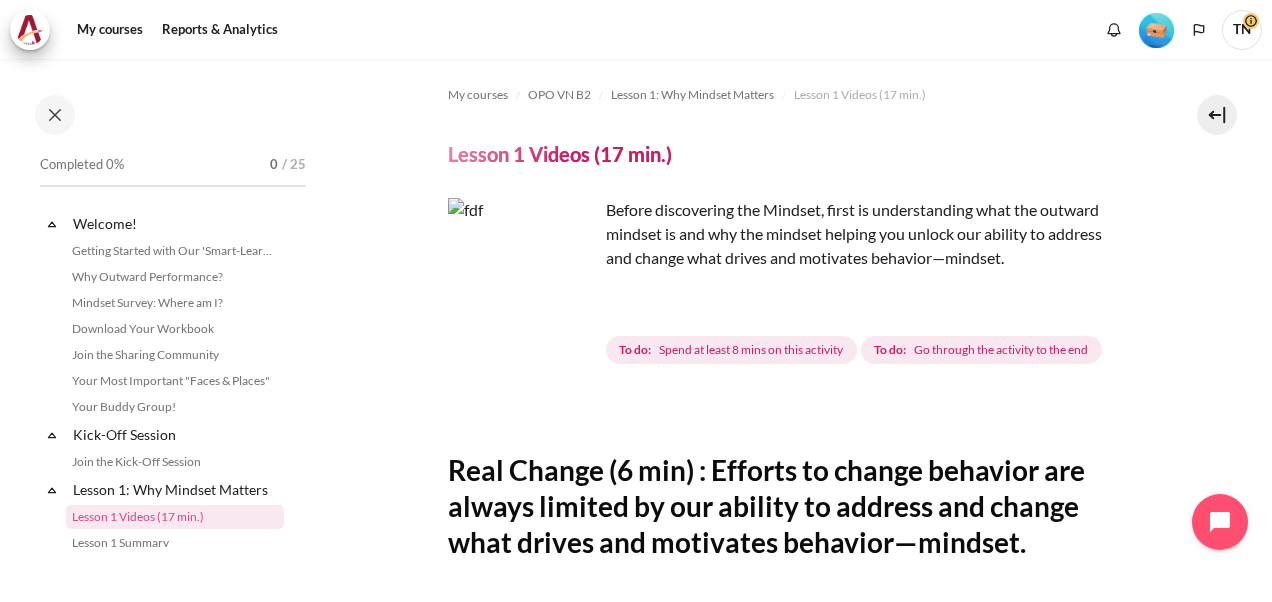 scroll, scrollTop: 168, scrollLeft: 0, axis: vertical 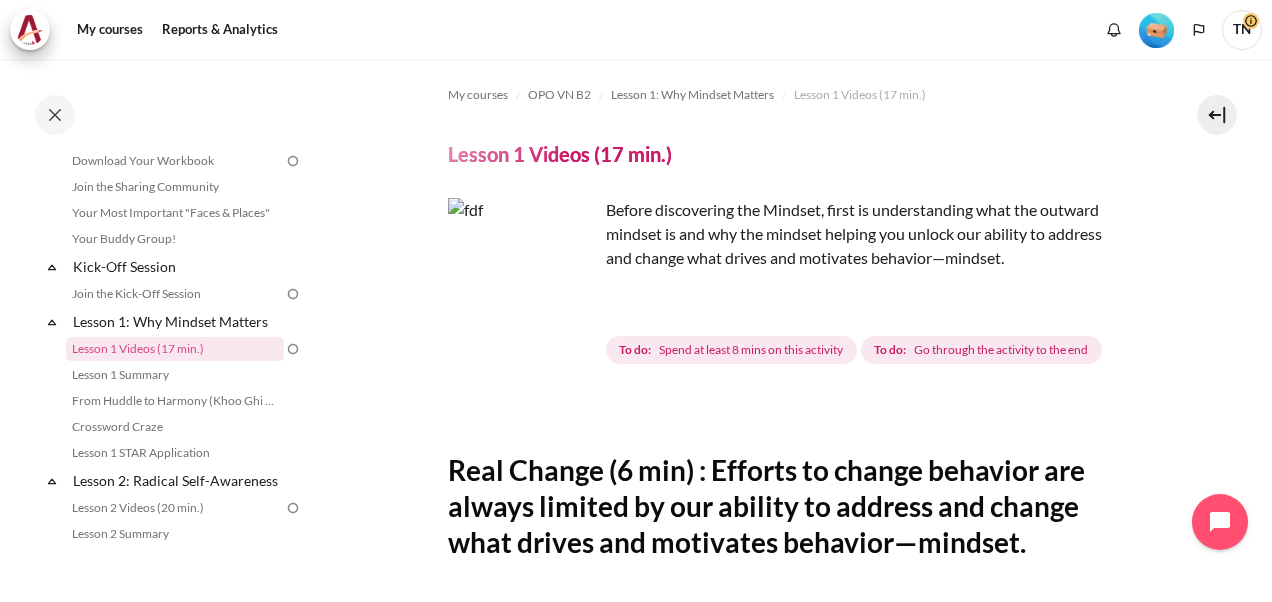 click at bounding box center (523, 273) 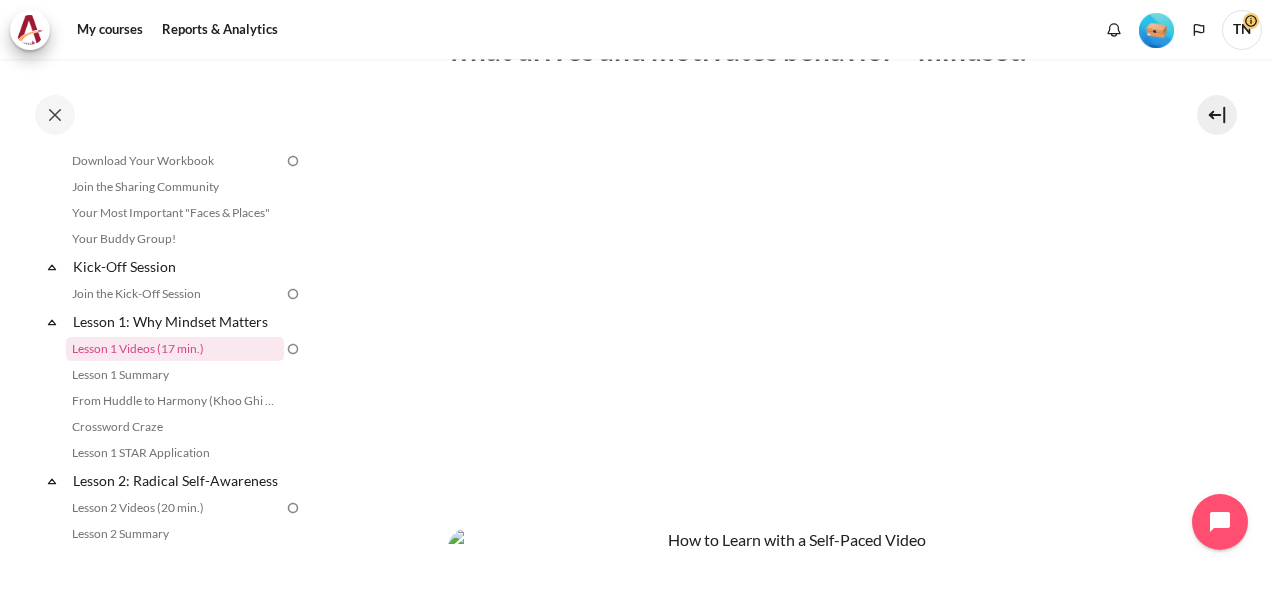 scroll, scrollTop: 502, scrollLeft: 0, axis: vertical 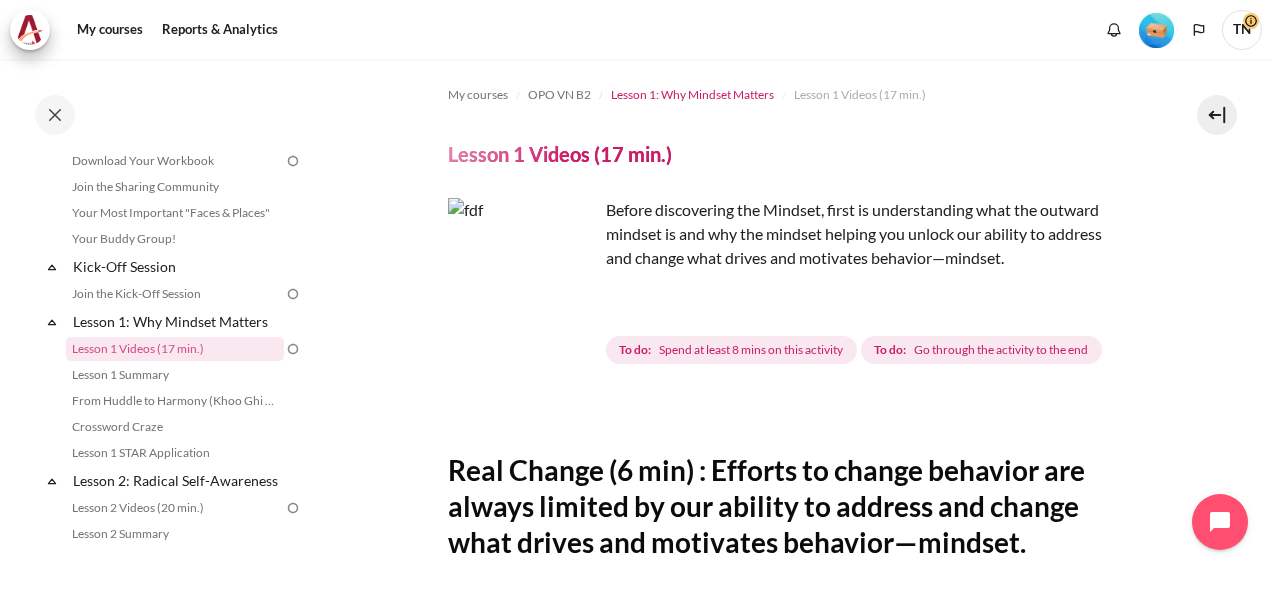 click on "Lesson 1: Why Mindset Matters" at bounding box center (692, 95) 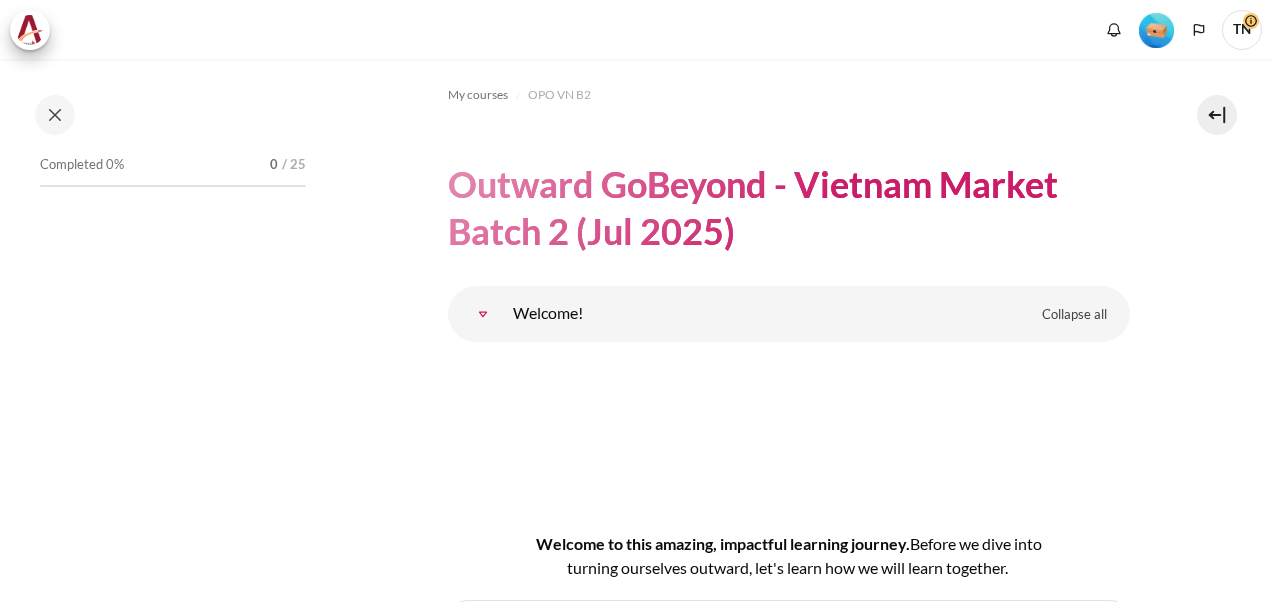 scroll, scrollTop: 0, scrollLeft: 0, axis: both 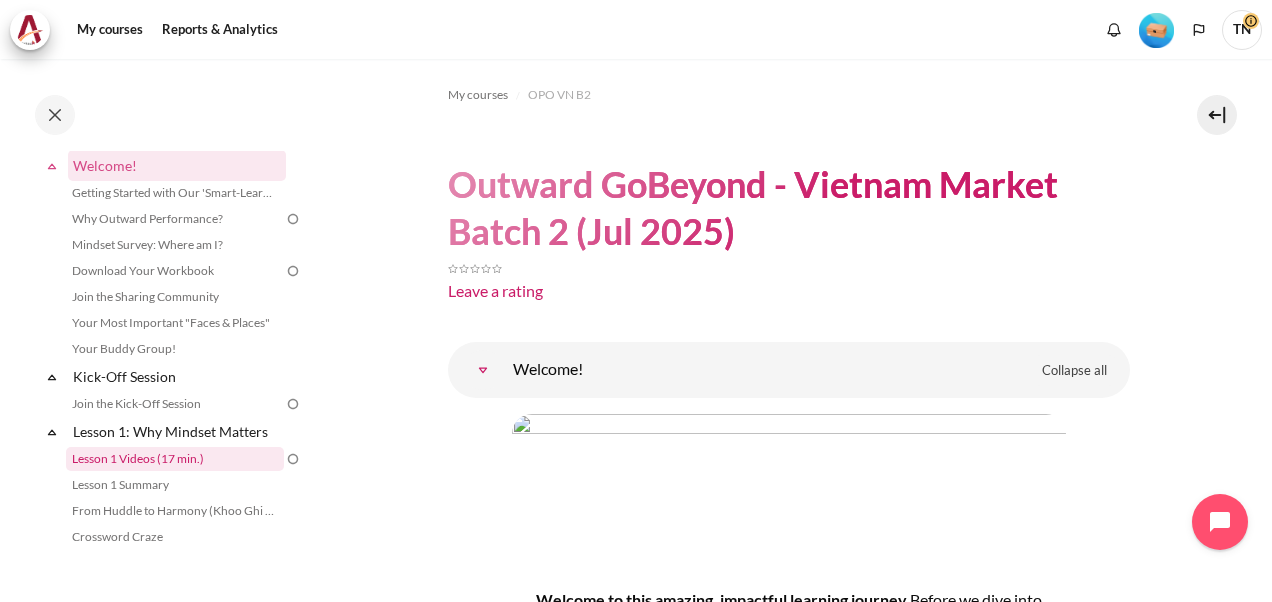 click on "Lesson 1 Videos (17 min.)" at bounding box center (175, 459) 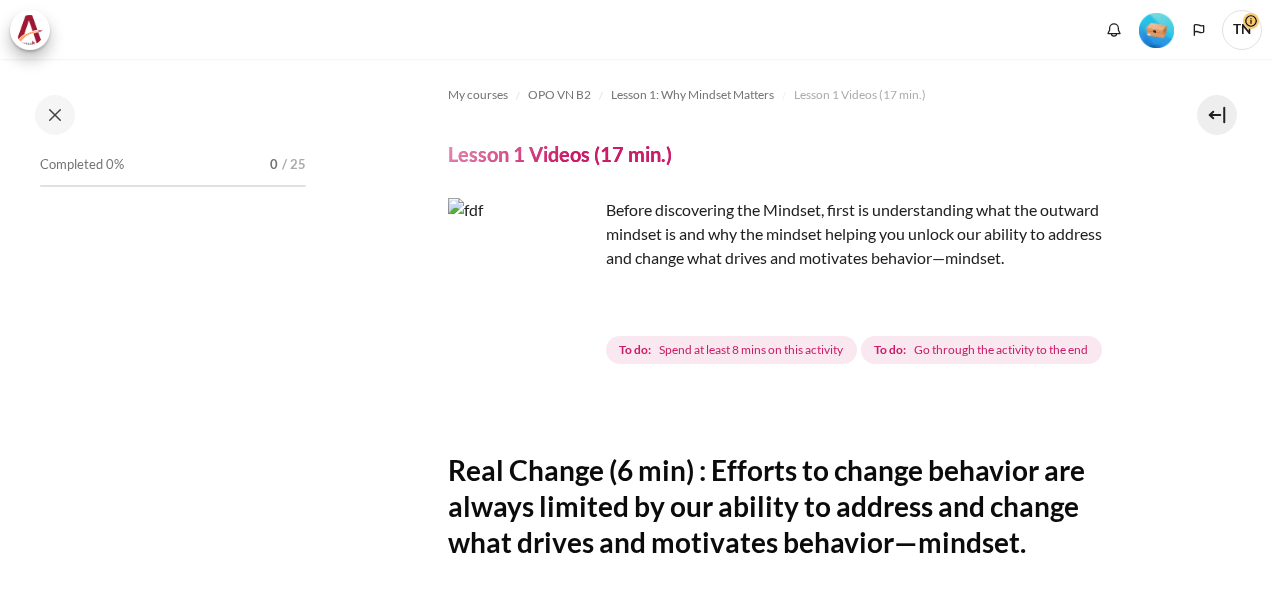 scroll, scrollTop: 0, scrollLeft: 0, axis: both 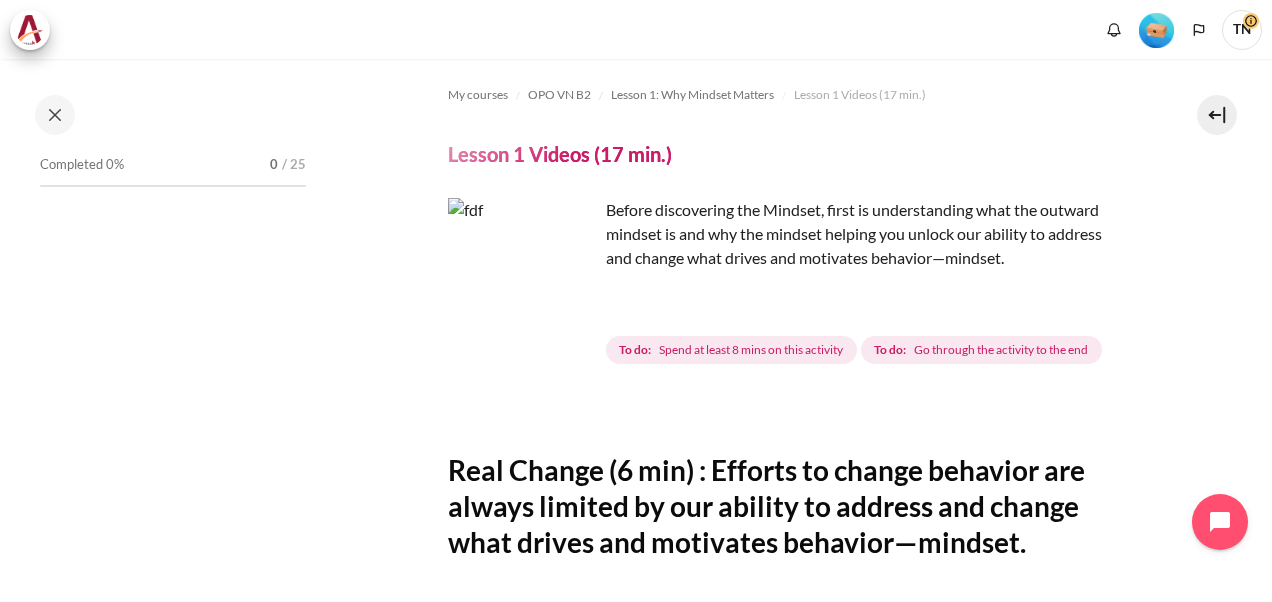 click at bounding box center [523, 273] 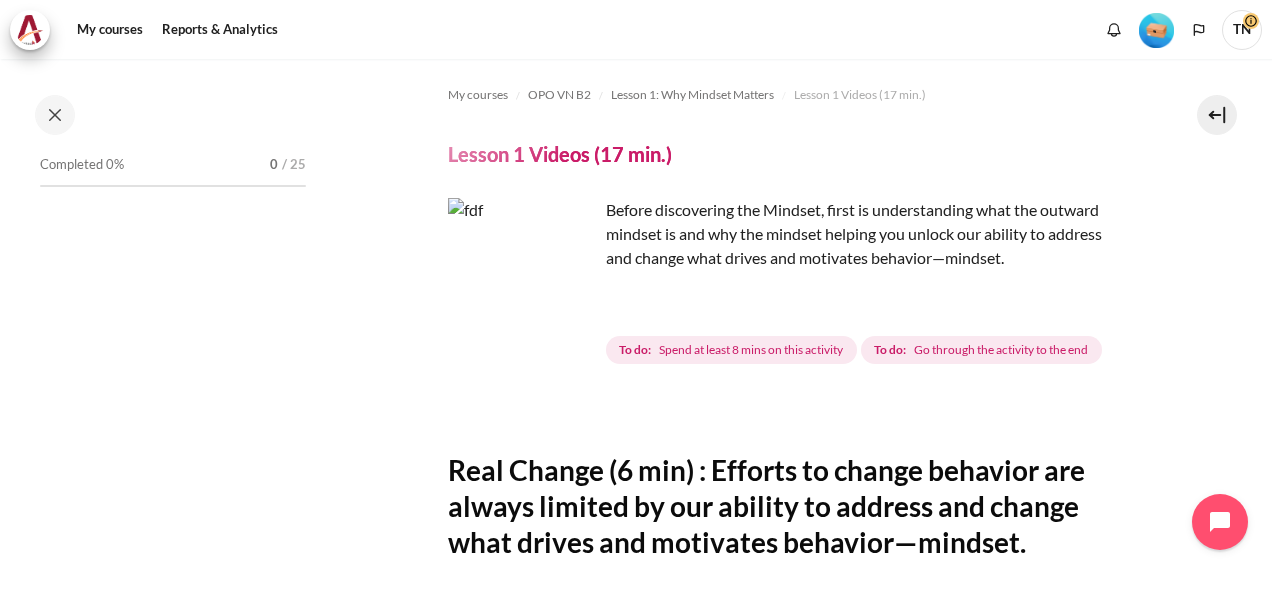 scroll, scrollTop: 168, scrollLeft: 0, axis: vertical 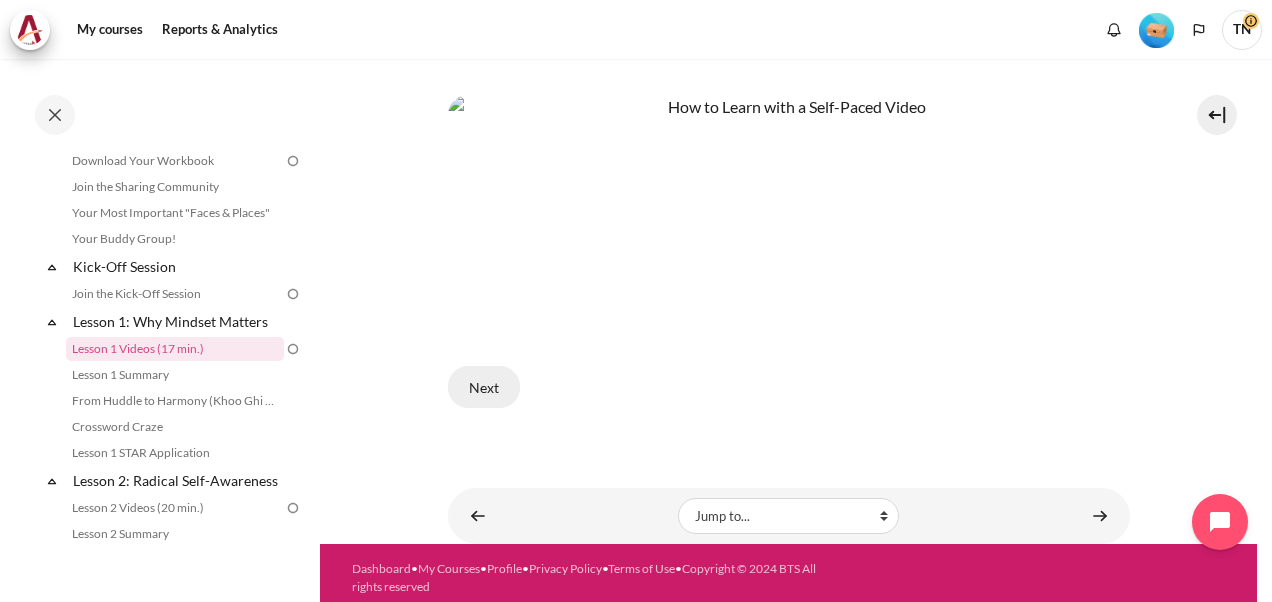 click on "Next" at bounding box center (484, 387) 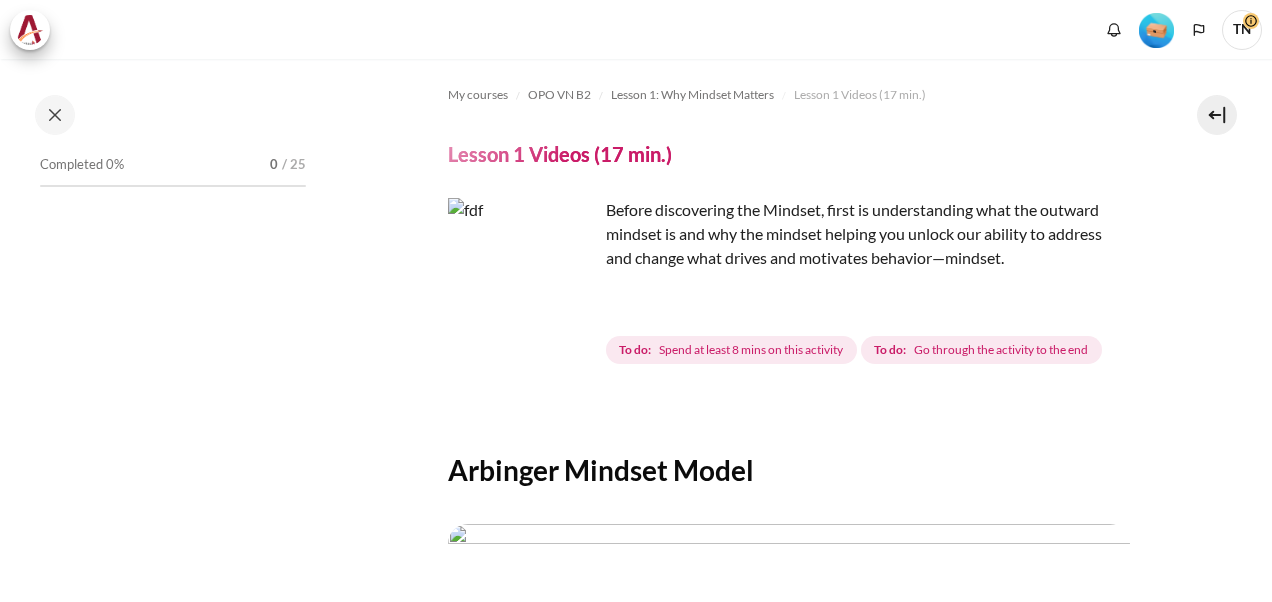 scroll, scrollTop: 0, scrollLeft: 0, axis: both 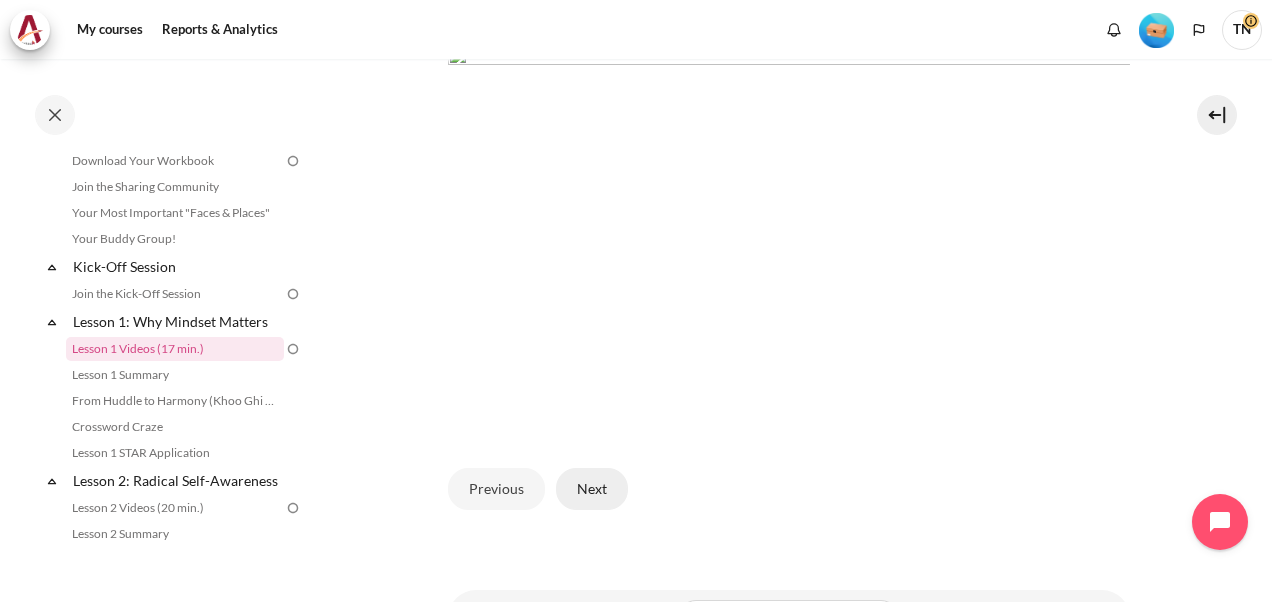click on "Next" at bounding box center (592, 489) 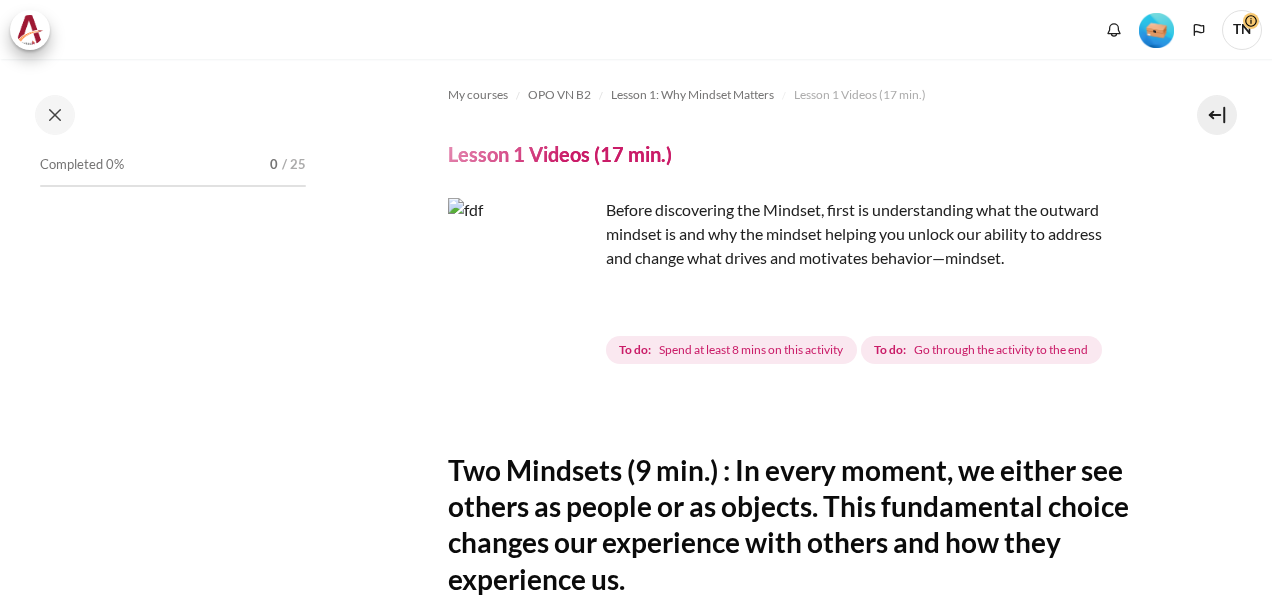 scroll, scrollTop: 0, scrollLeft: 0, axis: both 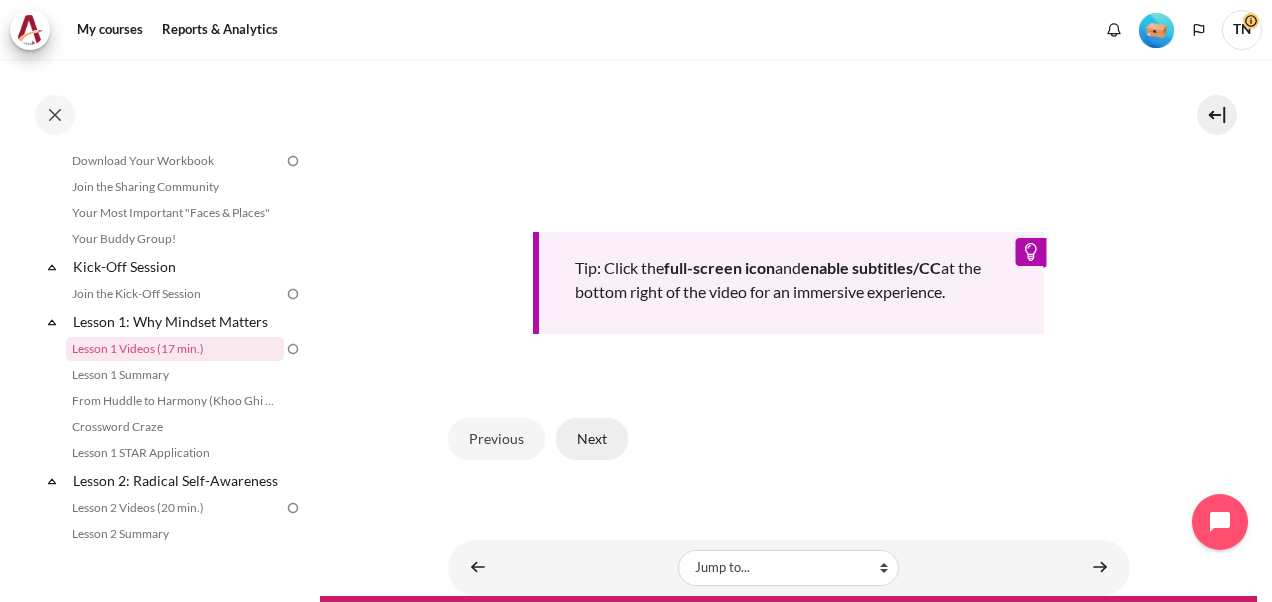 click on "Next" at bounding box center [592, 439] 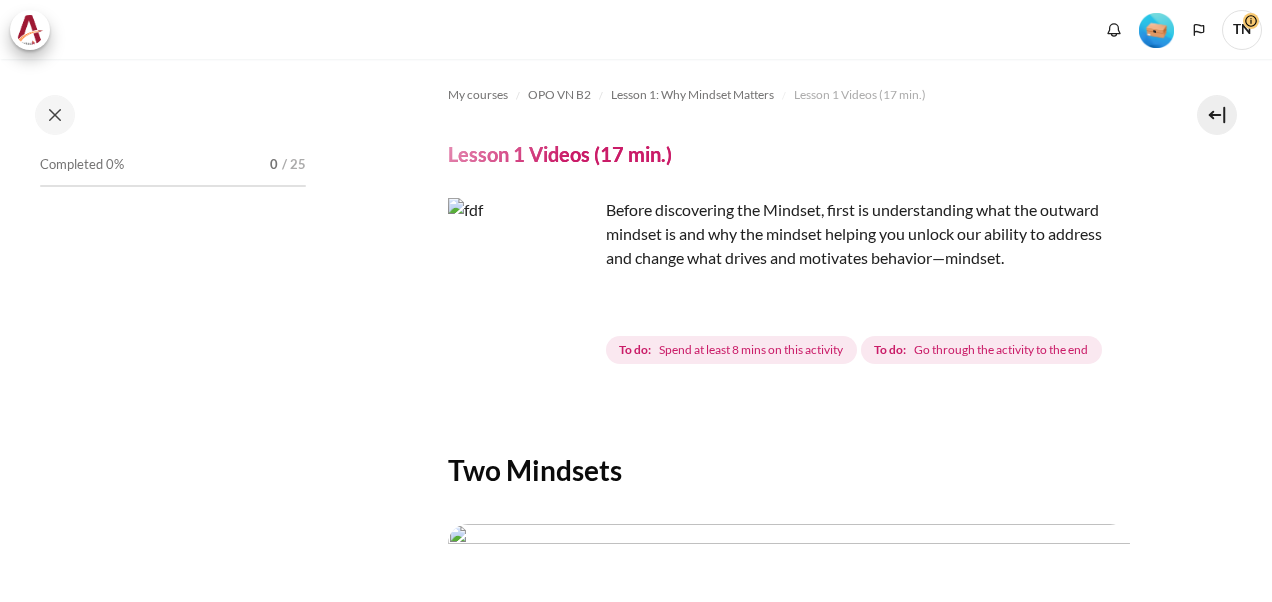 scroll, scrollTop: 0, scrollLeft: 0, axis: both 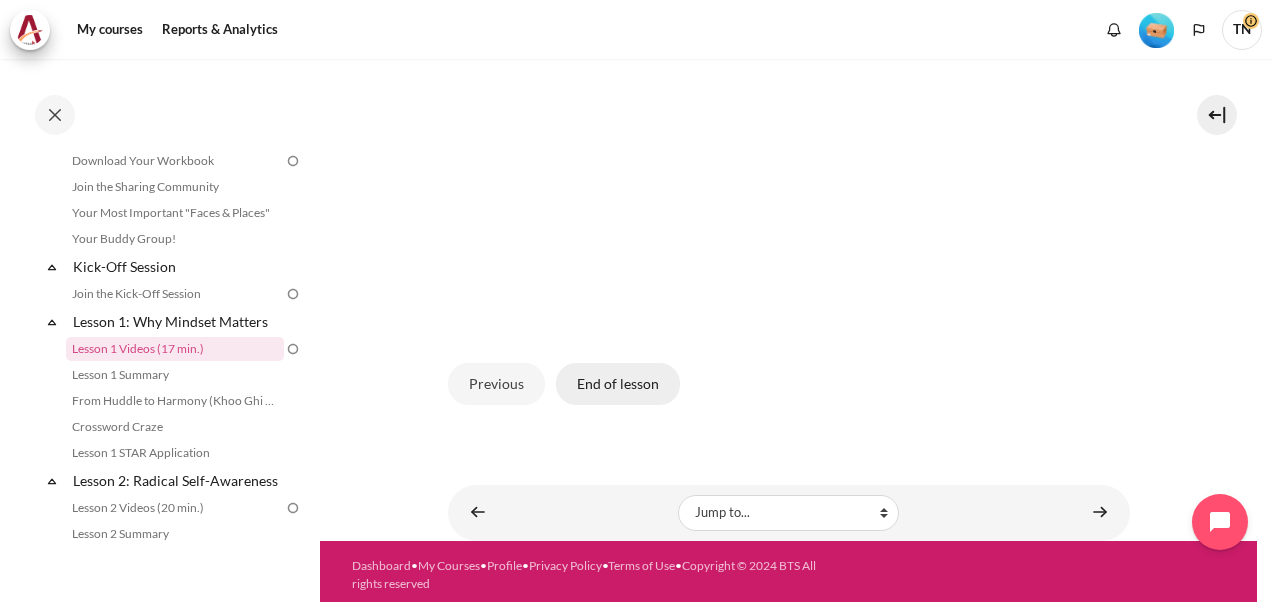 click on "End of lesson" at bounding box center (618, 384) 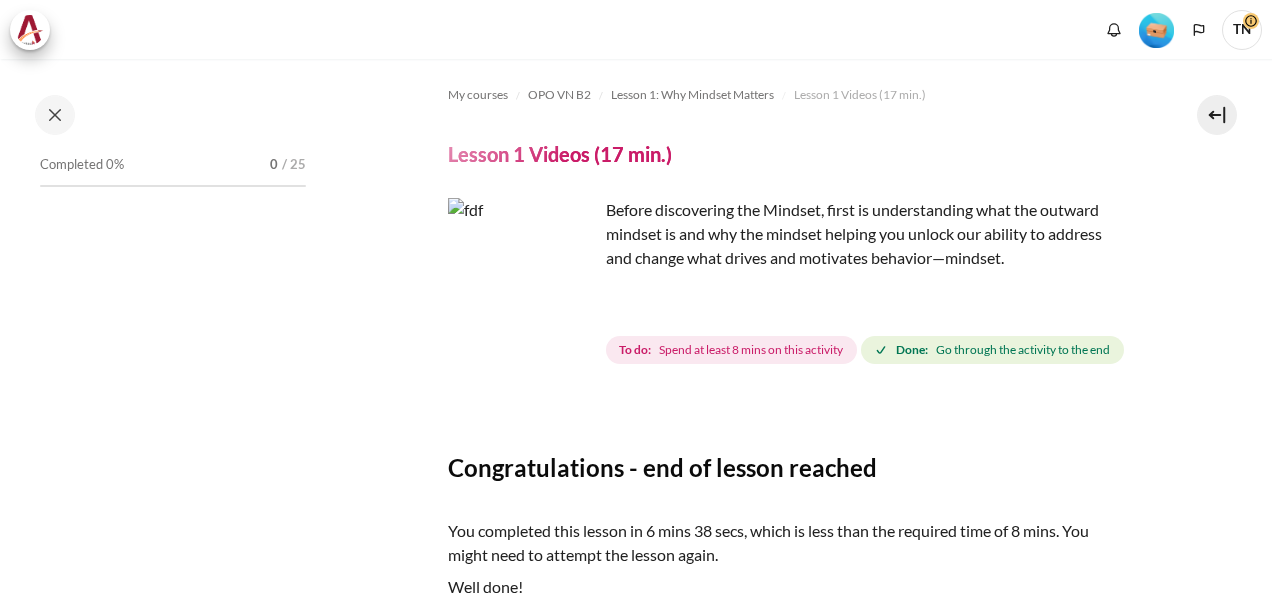 scroll, scrollTop: 0, scrollLeft: 0, axis: both 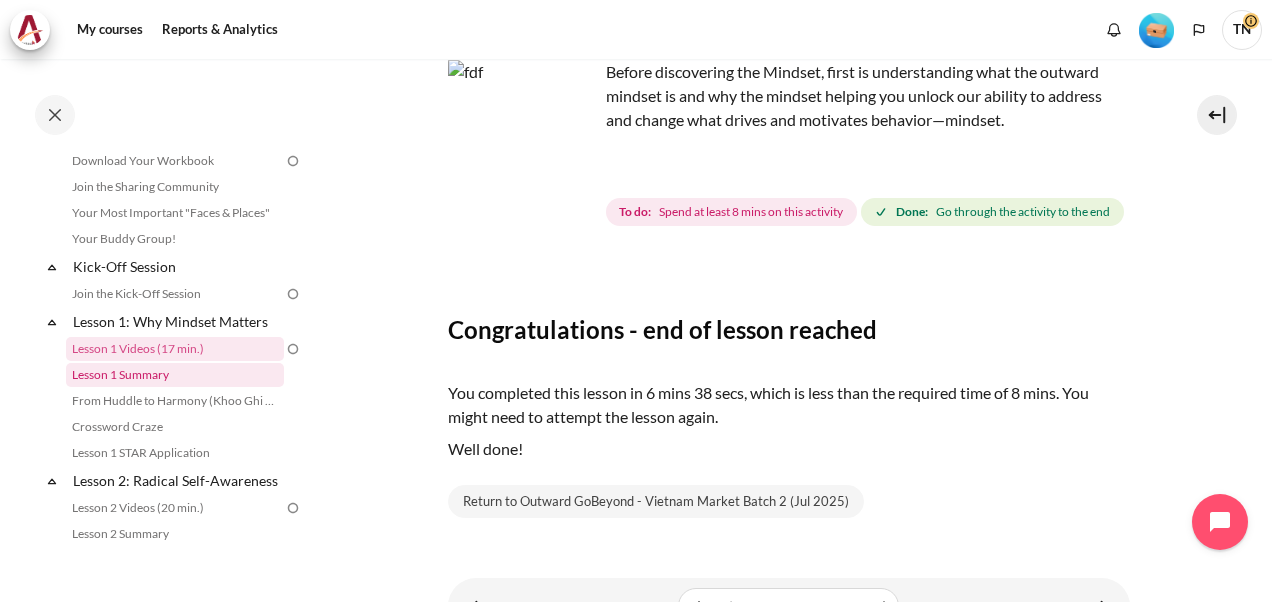 click on "Lesson 1 Summary" at bounding box center (175, 375) 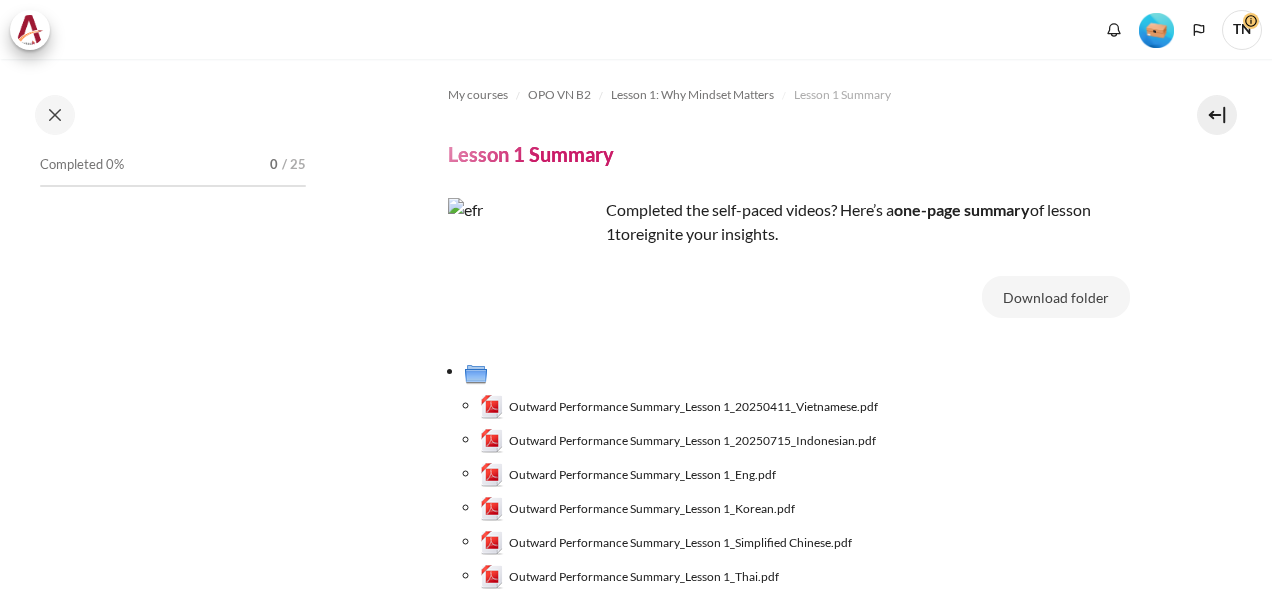 scroll, scrollTop: 0, scrollLeft: 0, axis: both 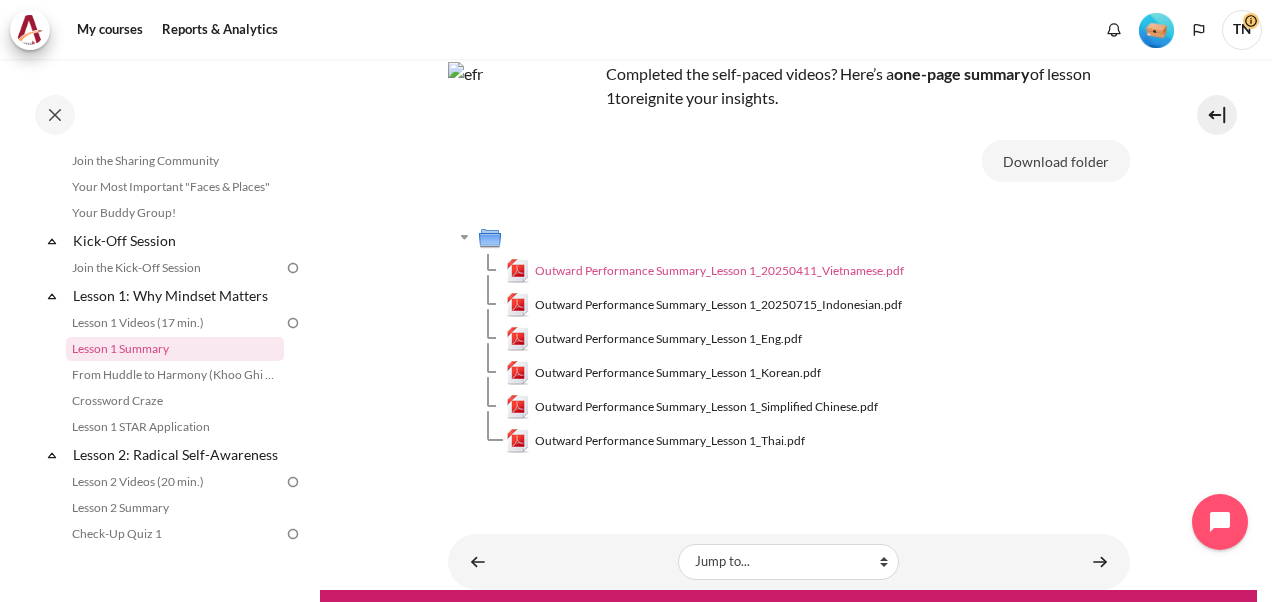 click on "Outward Performance Summary_Lesson 1_20250411_Vietnamese.pdf" at bounding box center [719, 271] 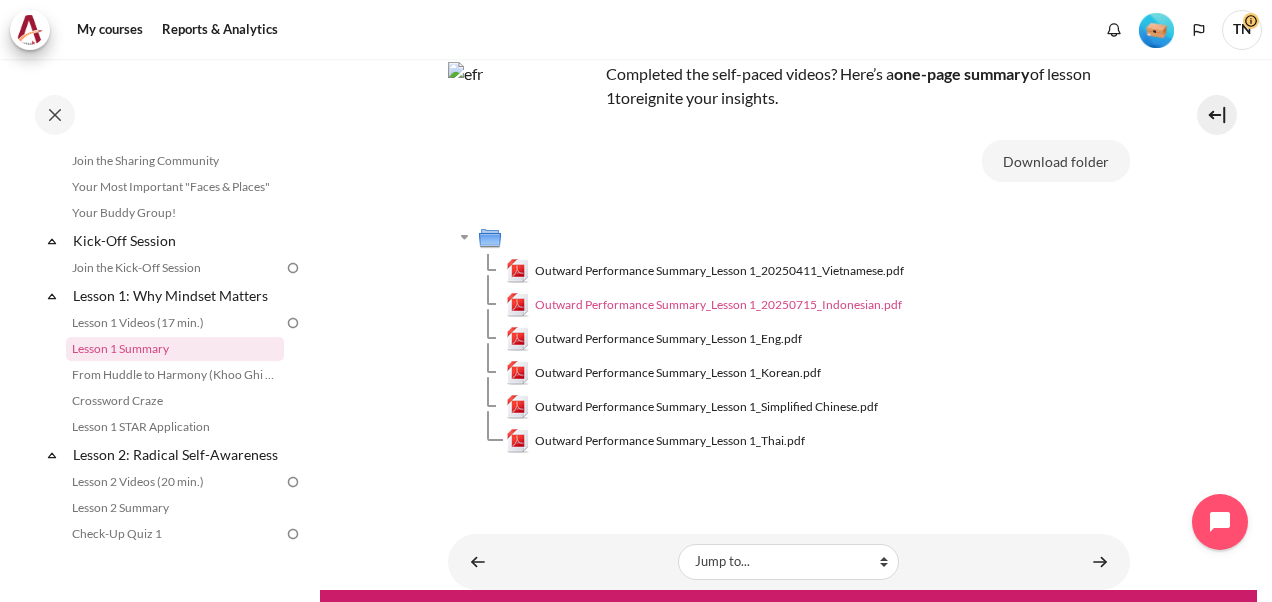 click on "Outward Performance Summary_Lesson 1_20250715_Indonesian.pdf" at bounding box center (718, 305) 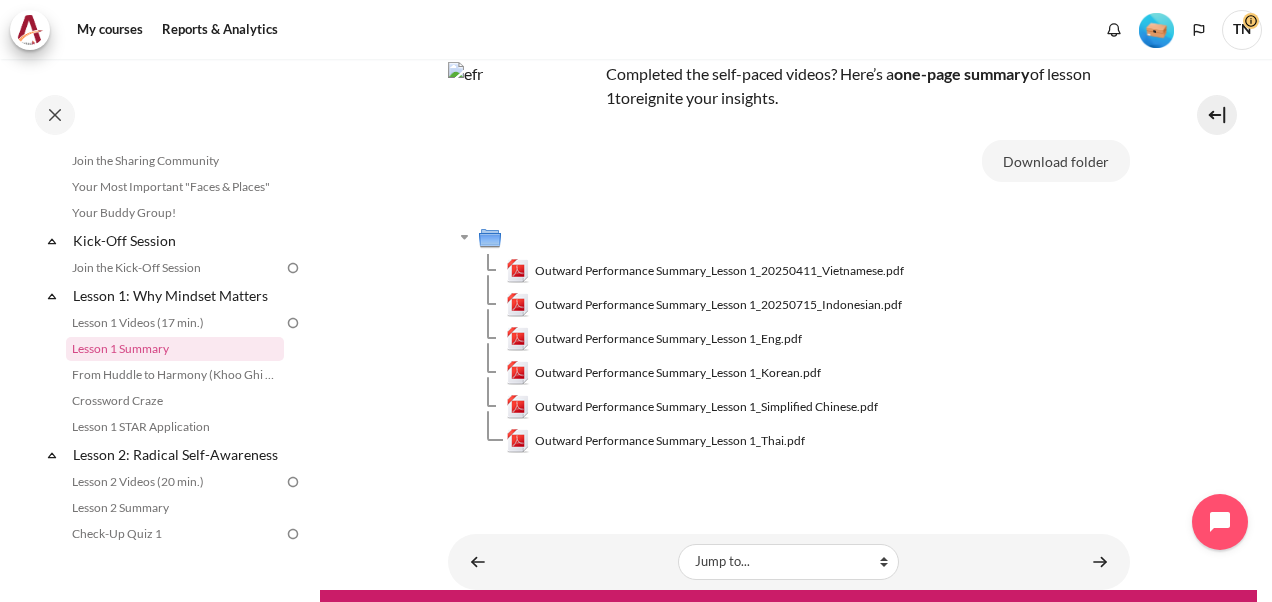 click on "Outward Performance Summary_Lesson 1_Simplified Chinese.pdf" at bounding box center [818, 407] 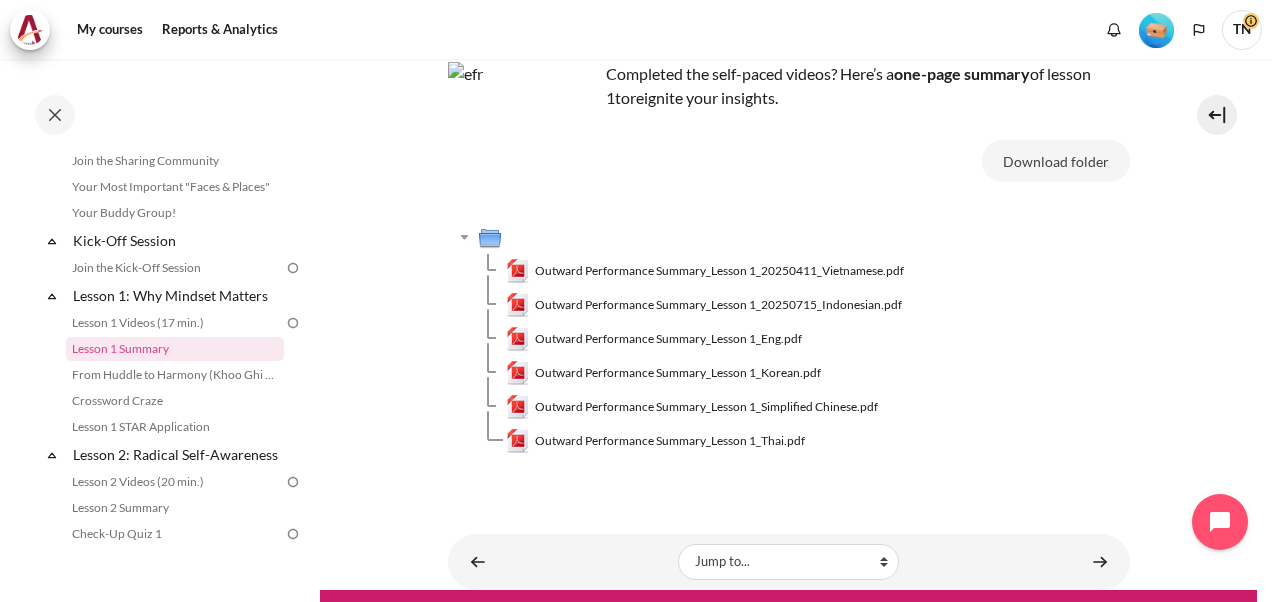 scroll, scrollTop: 191, scrollLeft: 0, axis: vertical 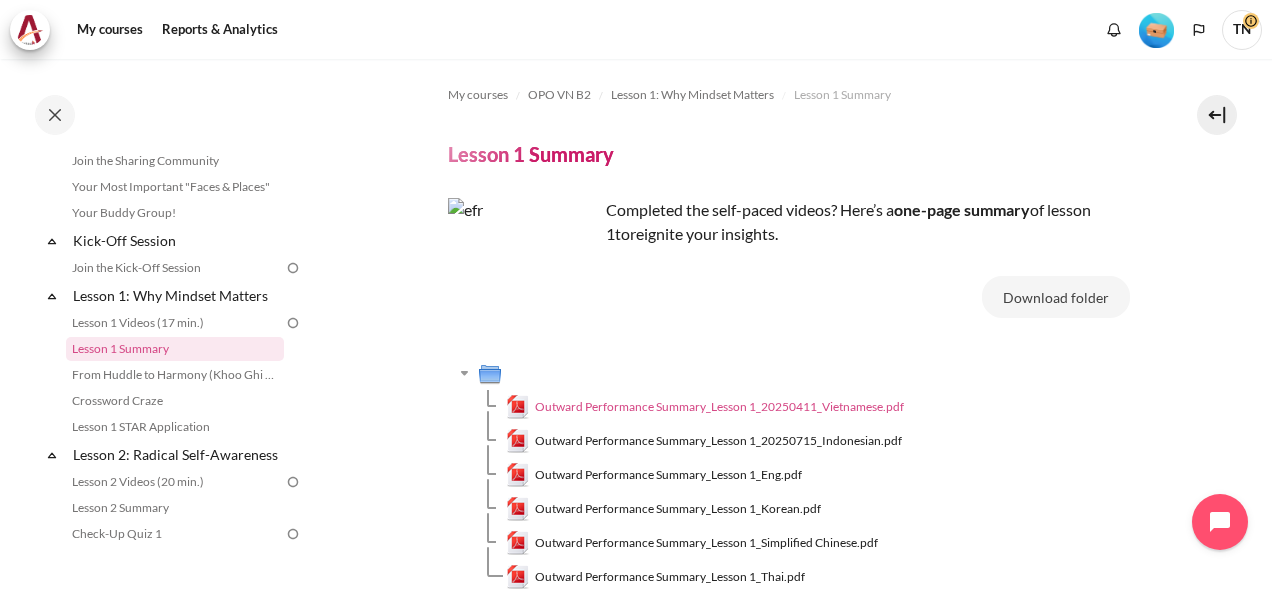 click on "Outward Performance Summary_Lesson 1_20250411_Vietnamese.pdf" at bounding box center (719, 407) 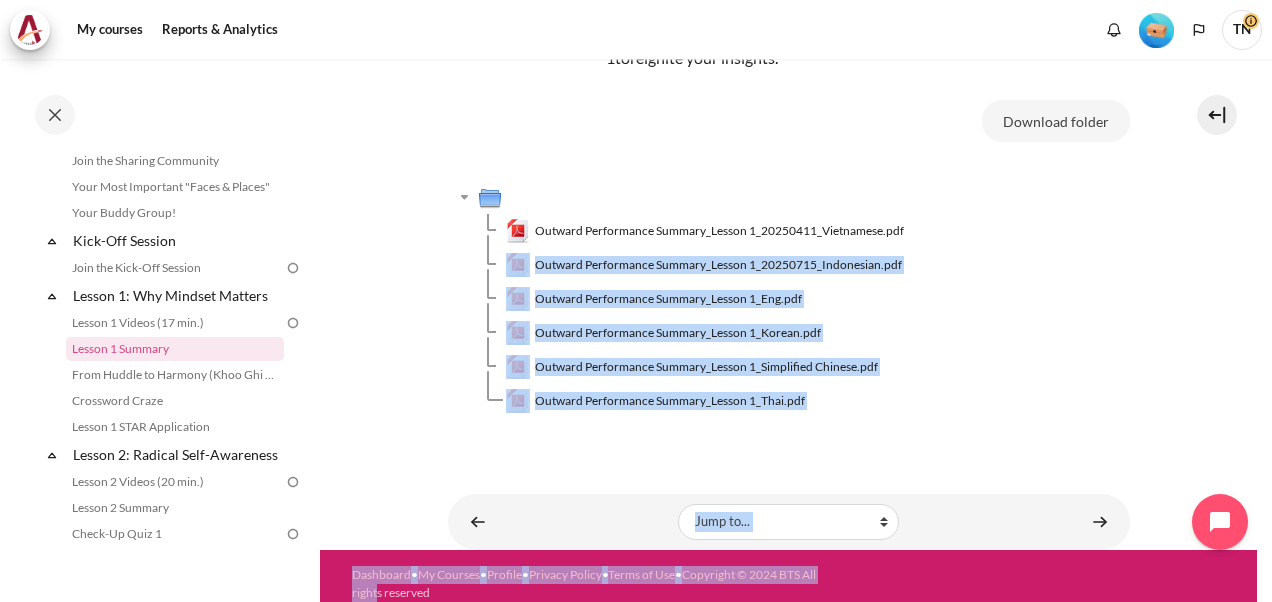 scroll, scrollTop: 191, scrollLeft: 0, axis: vertical 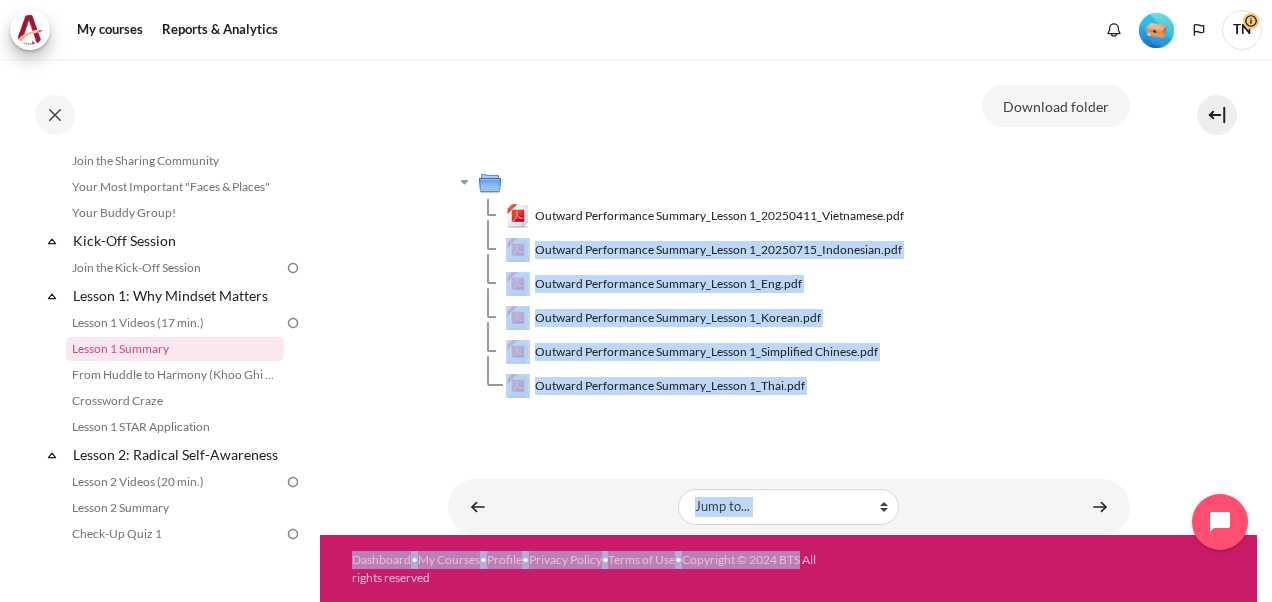 drag, startPoint x: 444, startPoint y: 457, endPoint x: 402, endPoint y: 629, distance: 177.05367 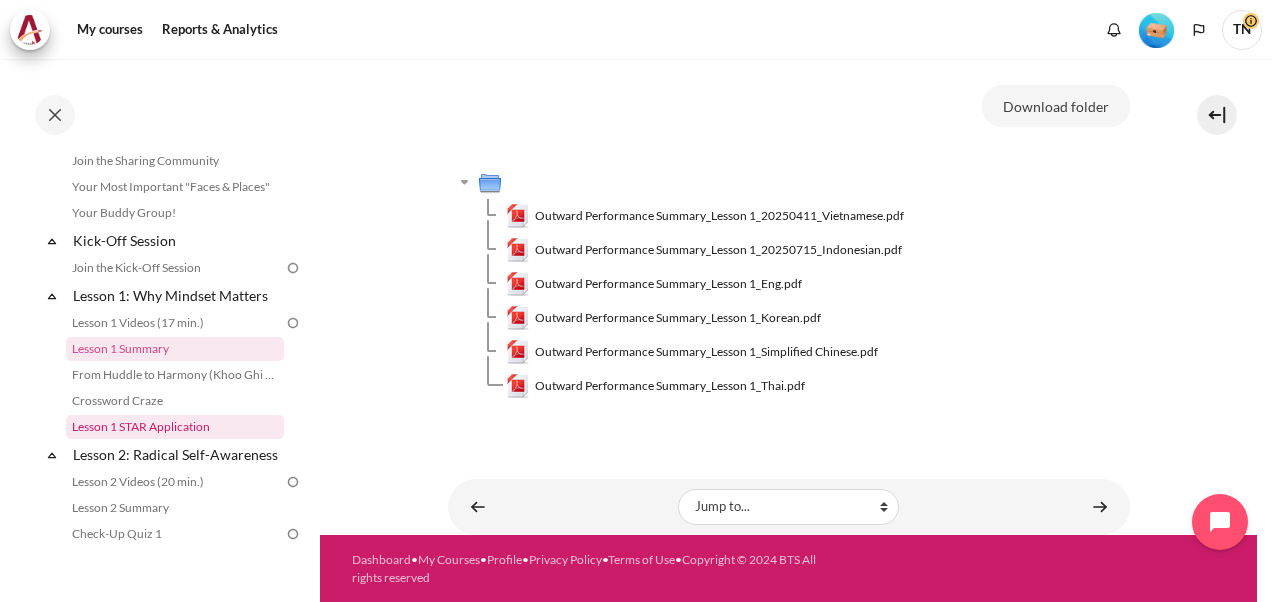 click on "Lesson 1 STAR Application" at bounding box center (175, 427) 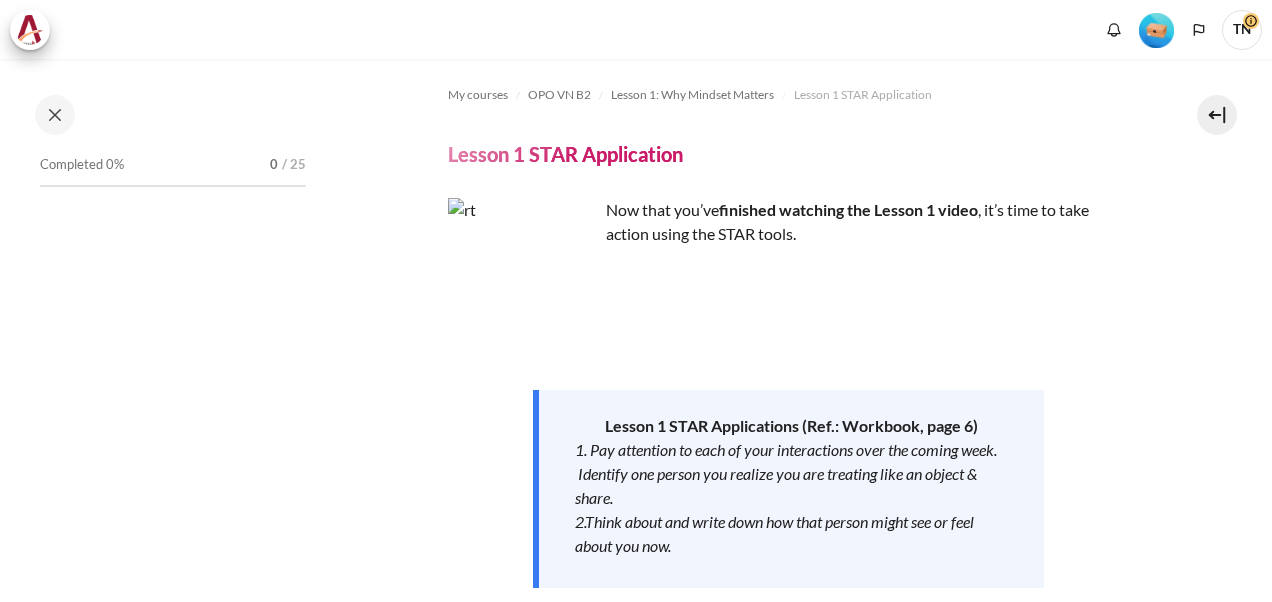 scroll, scrollTop: 0, scrollLeft: 0, axis: both 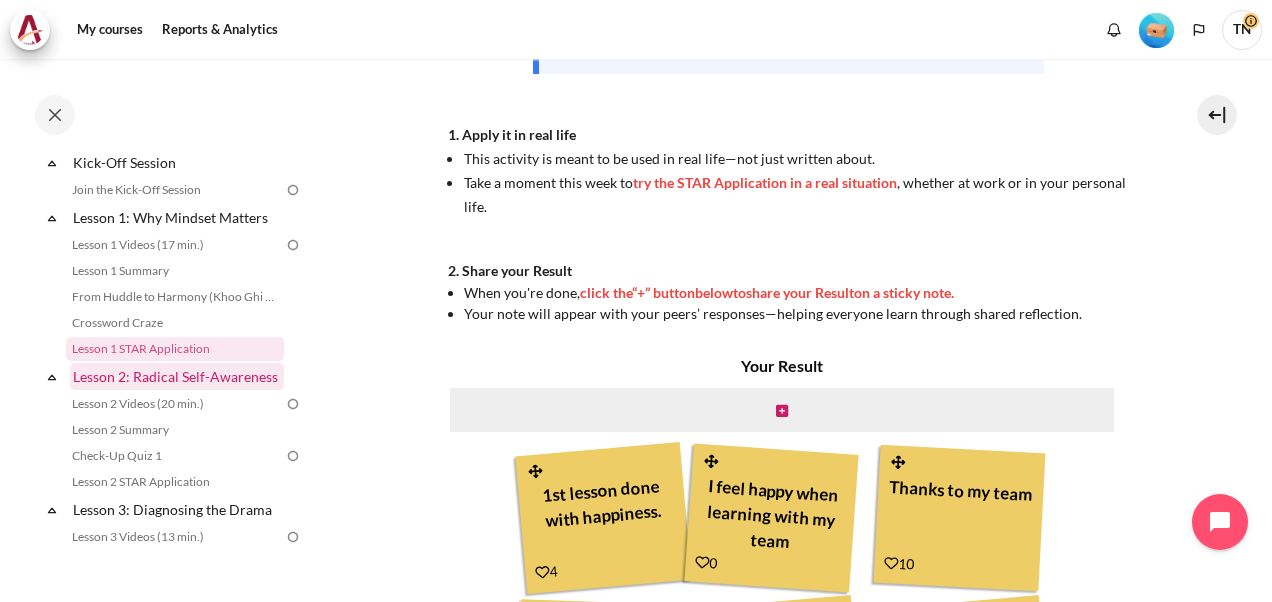 click on "Lesson 2: Radical Self-Awareness" at bounding box center (177, 376) 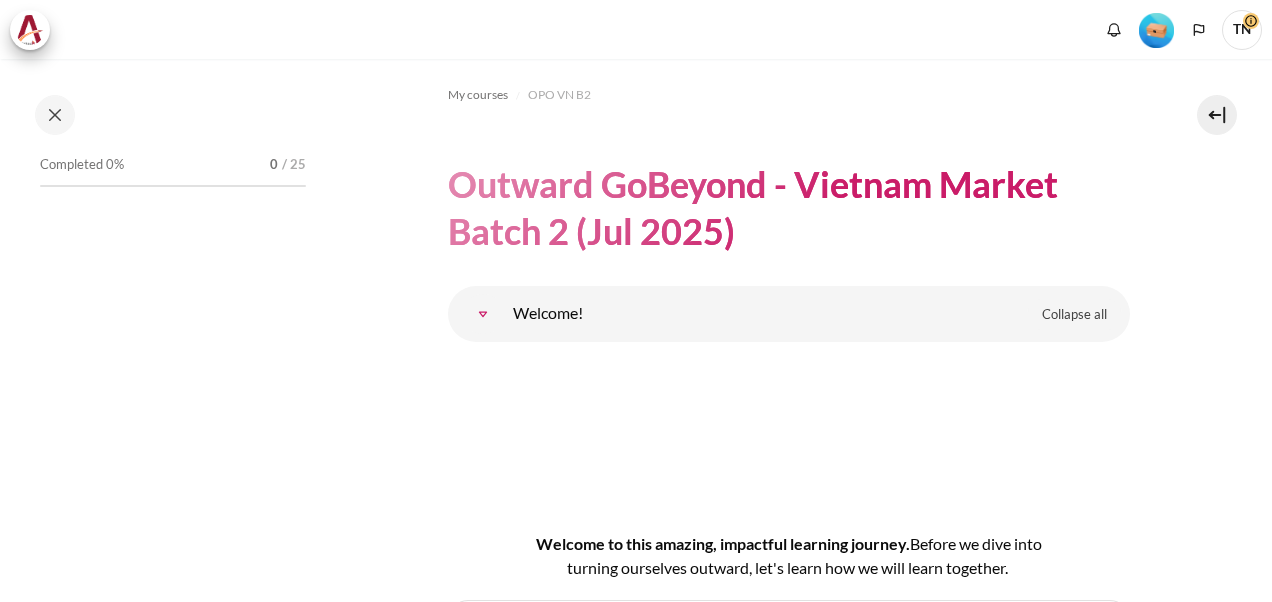 scroll, scrollTop: 0, scrollLeft: 0, axis: both 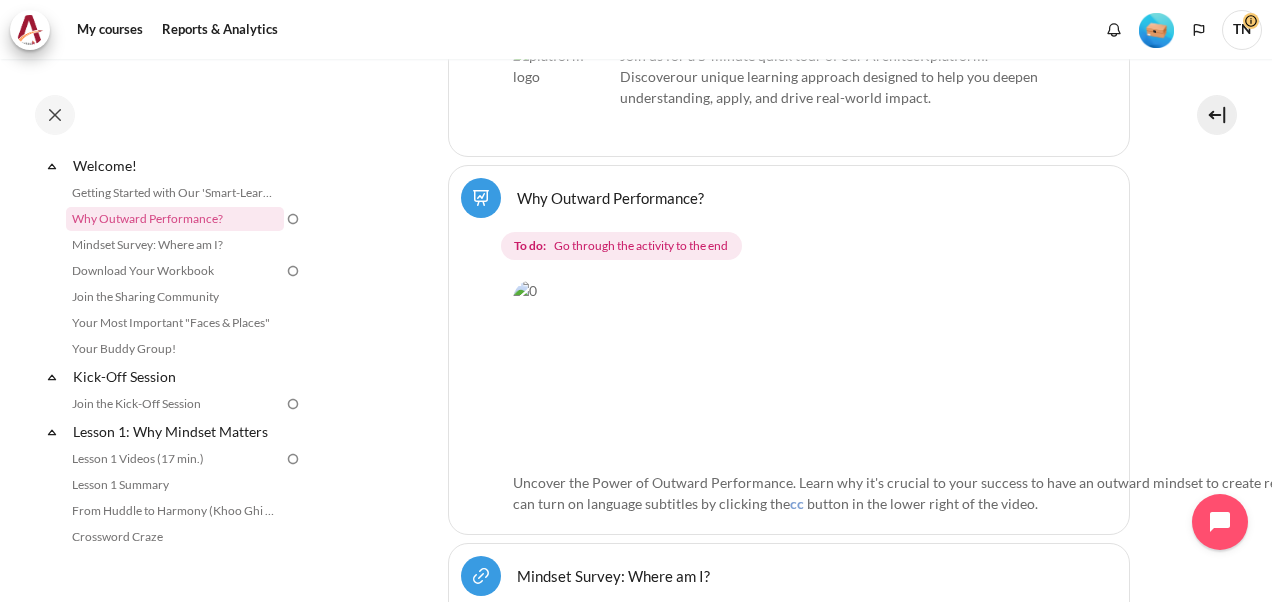 click on "Why Outward Performance?   Lesson" at bounding box center [610, 197] 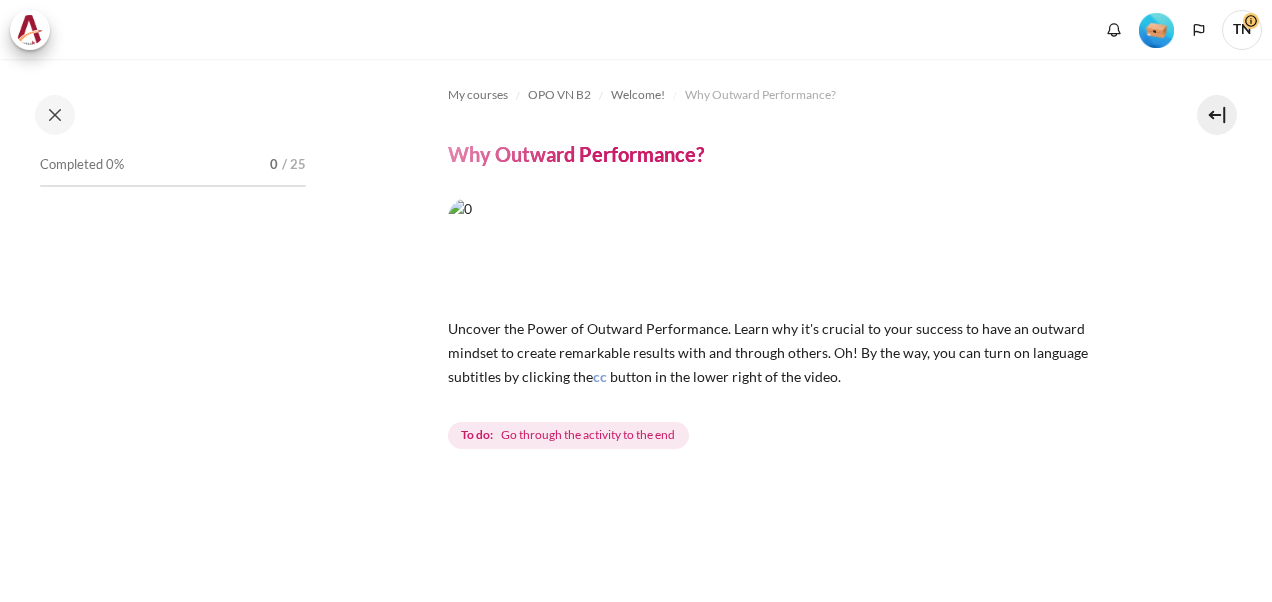 scroll, scrollTop: 0, scrollLeft: 0, axis: both 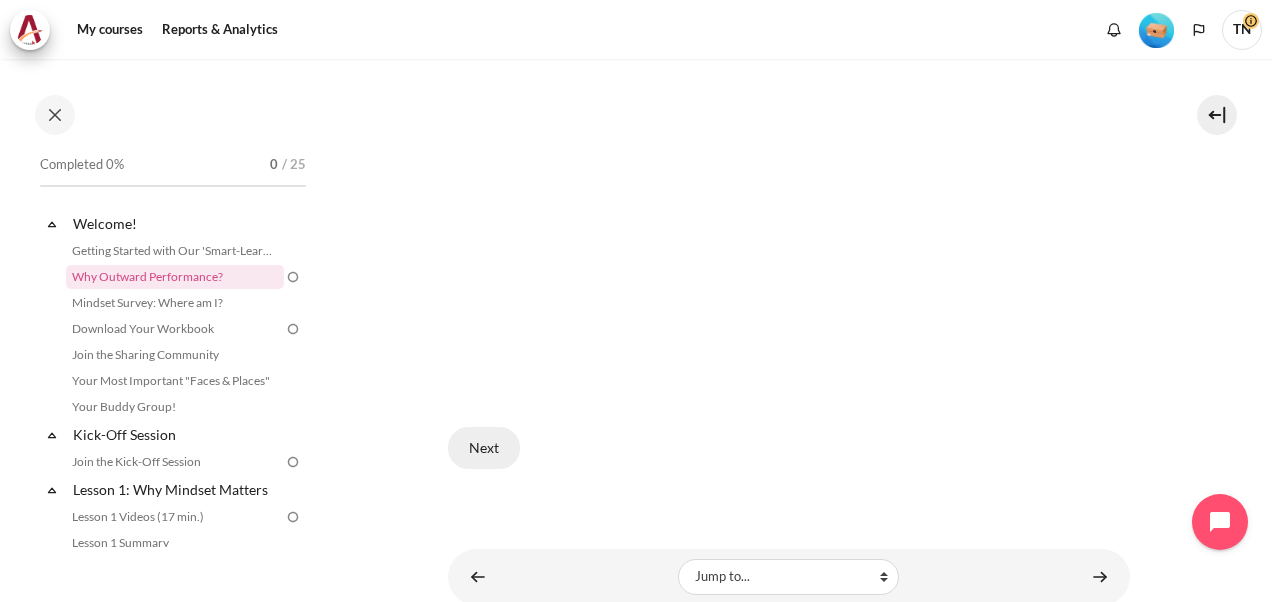 click on "Next" at bounding box center [484, 448] 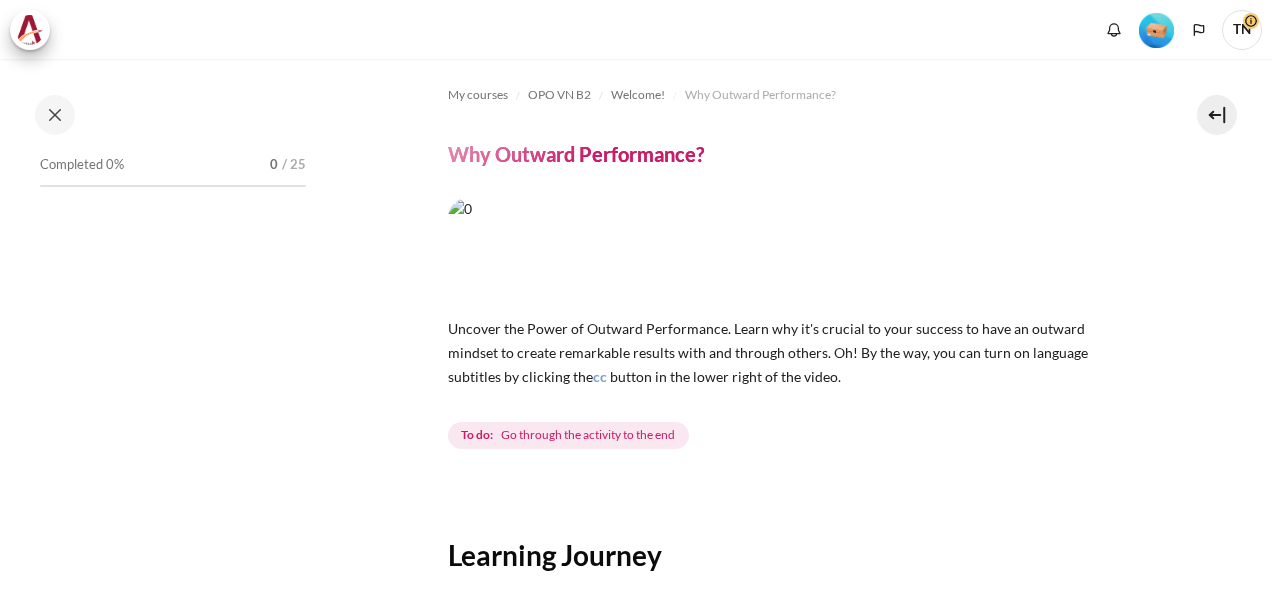 scroll, scrollTop: 0, scrollLeft: 0, axis: both 